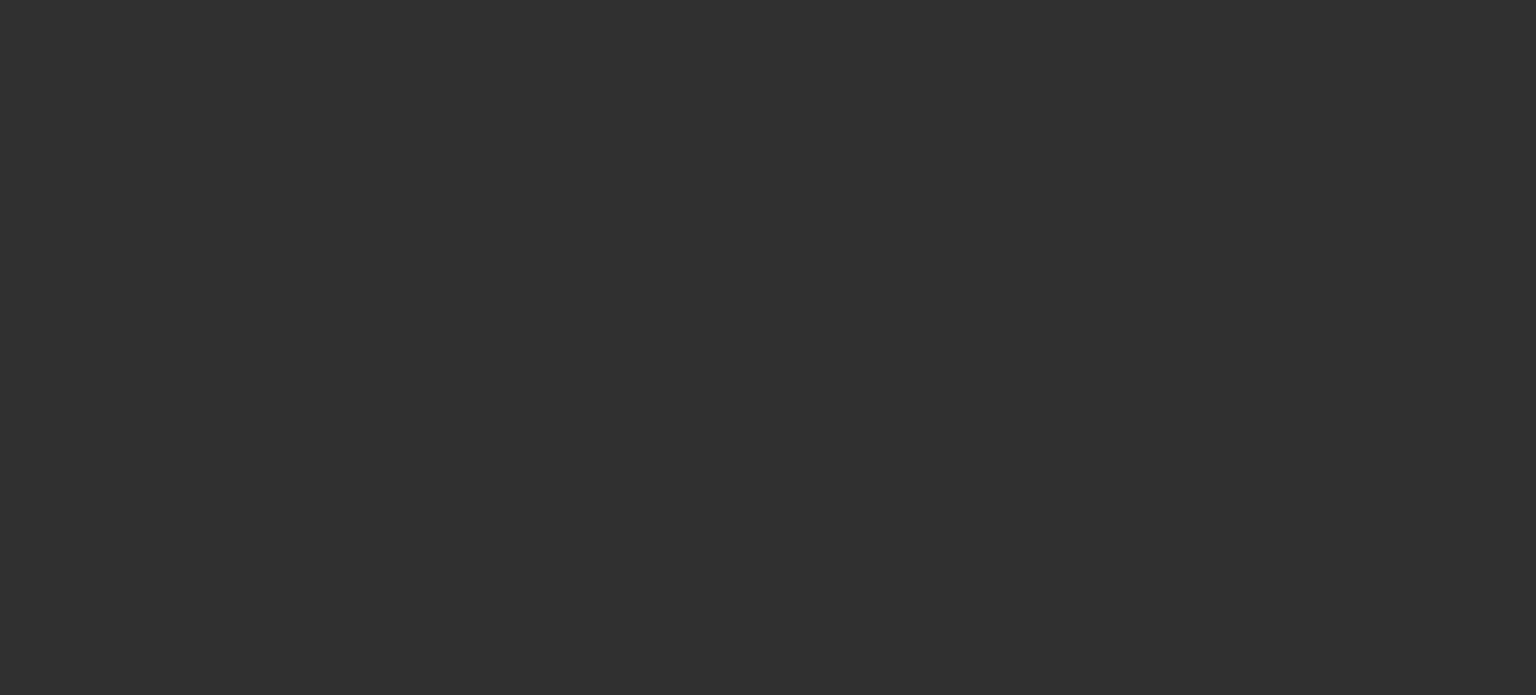 scroll, scrollTop: 0, scrollLeft: 0, axis: both 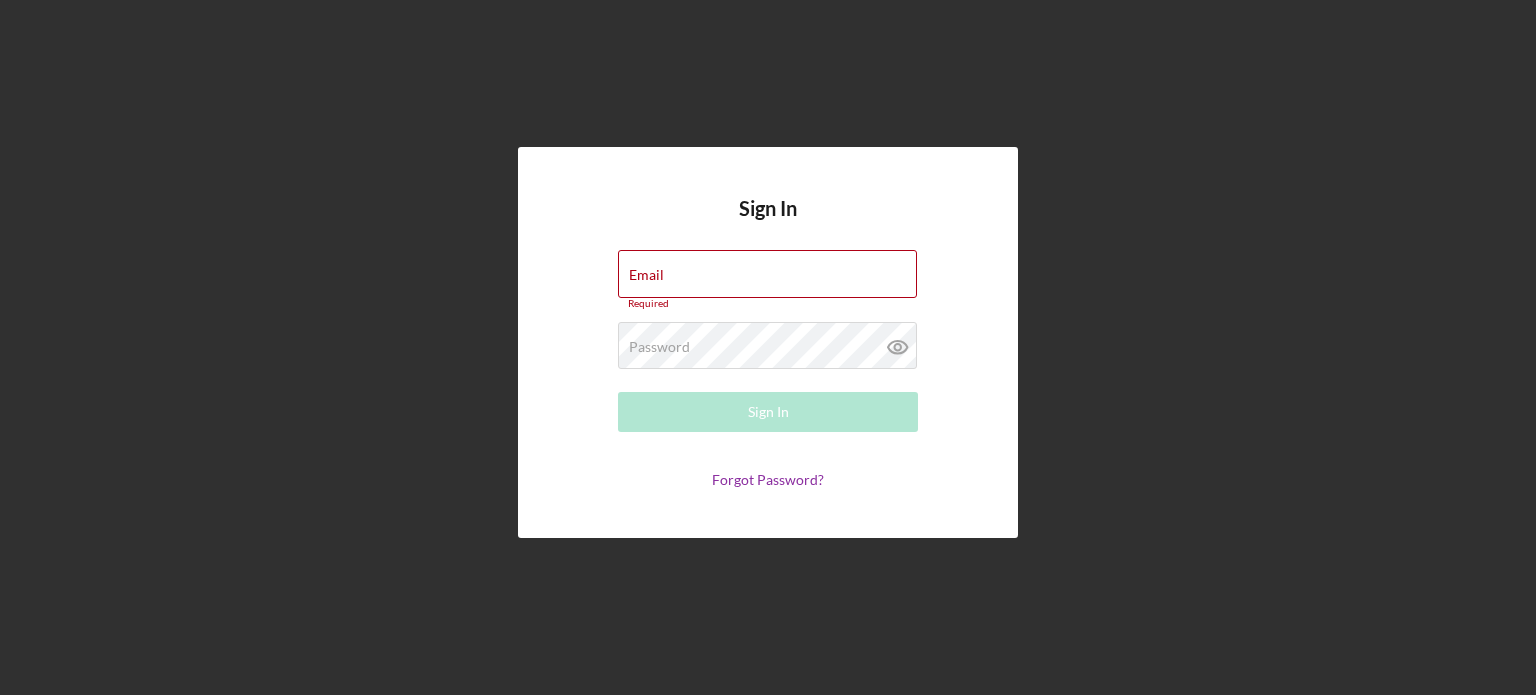 type on "[EMAIL]" 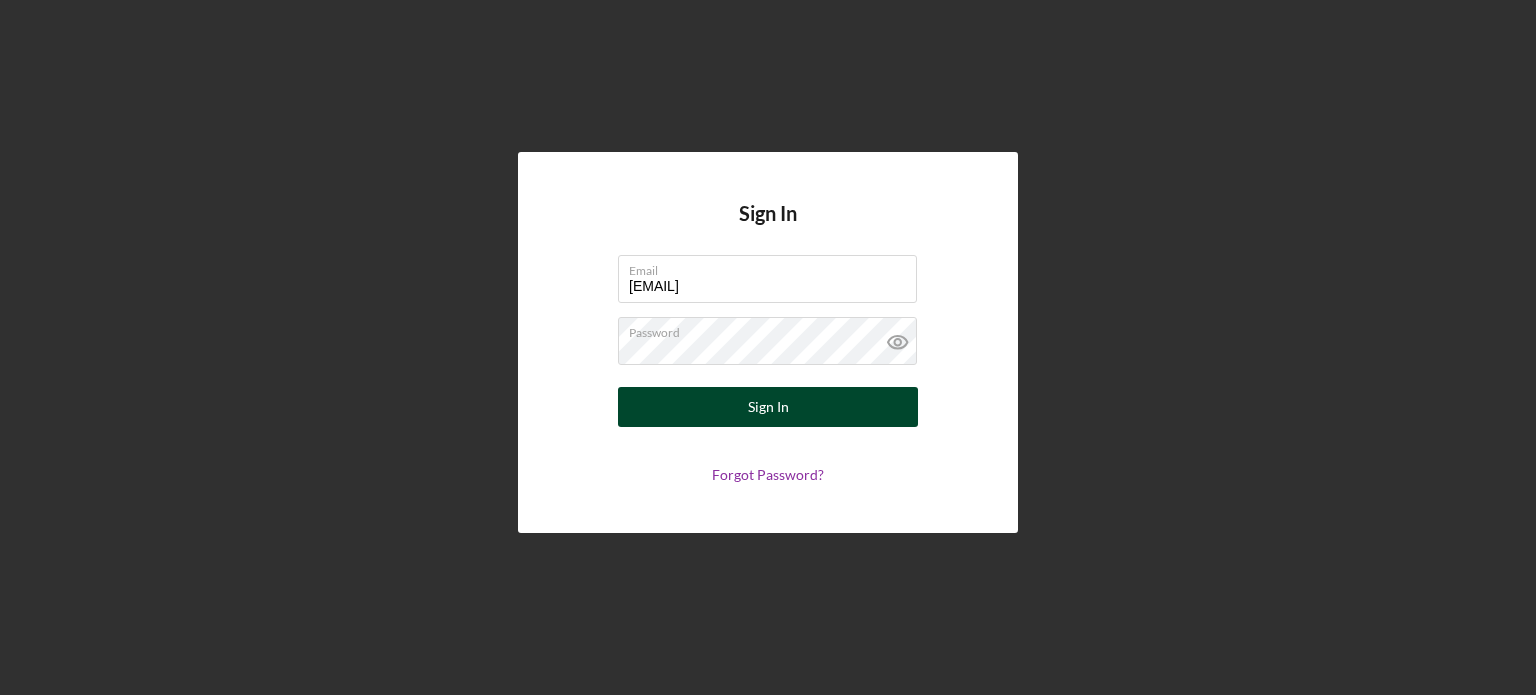click on "Sign In" at bounding box center (768, 407) 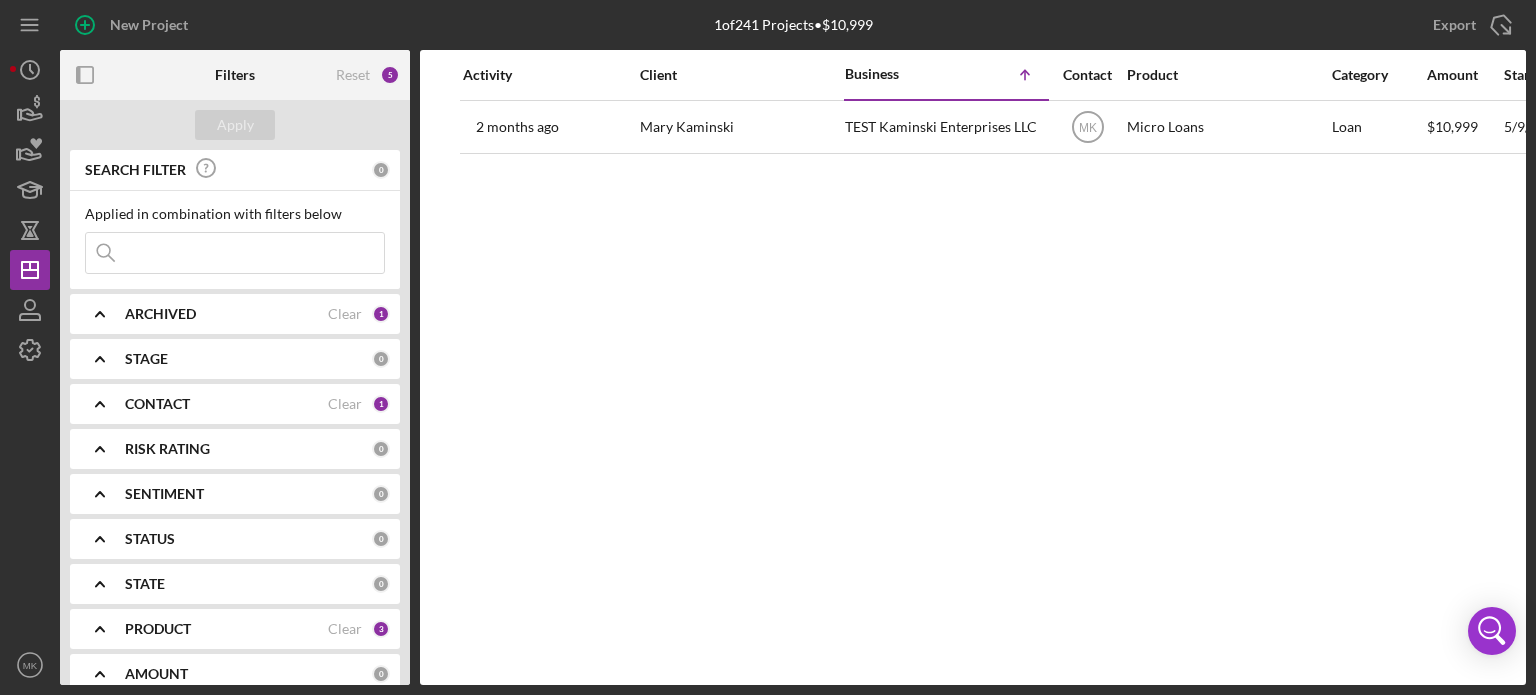 click on "CONTACT" at bounding box center [157, 404] 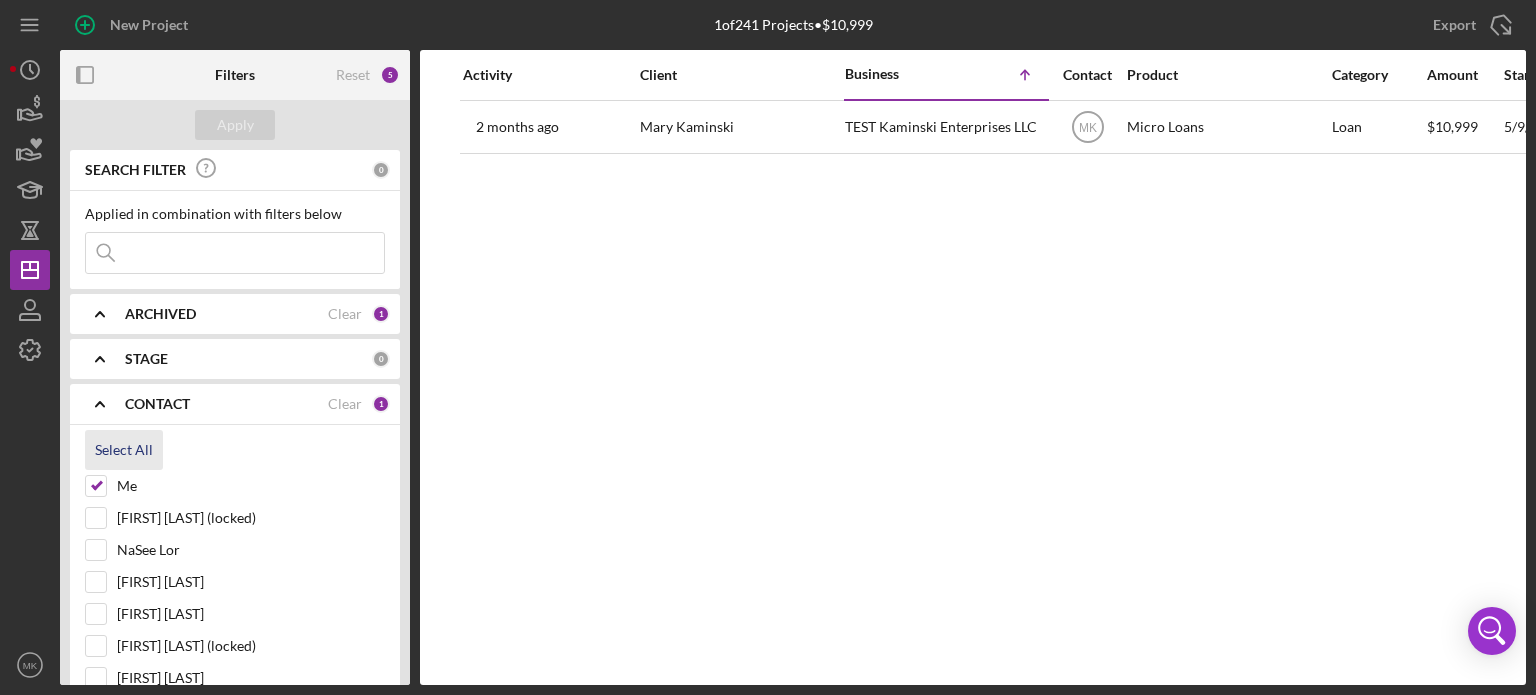click on "Select All" at bounding box center [124, 450] 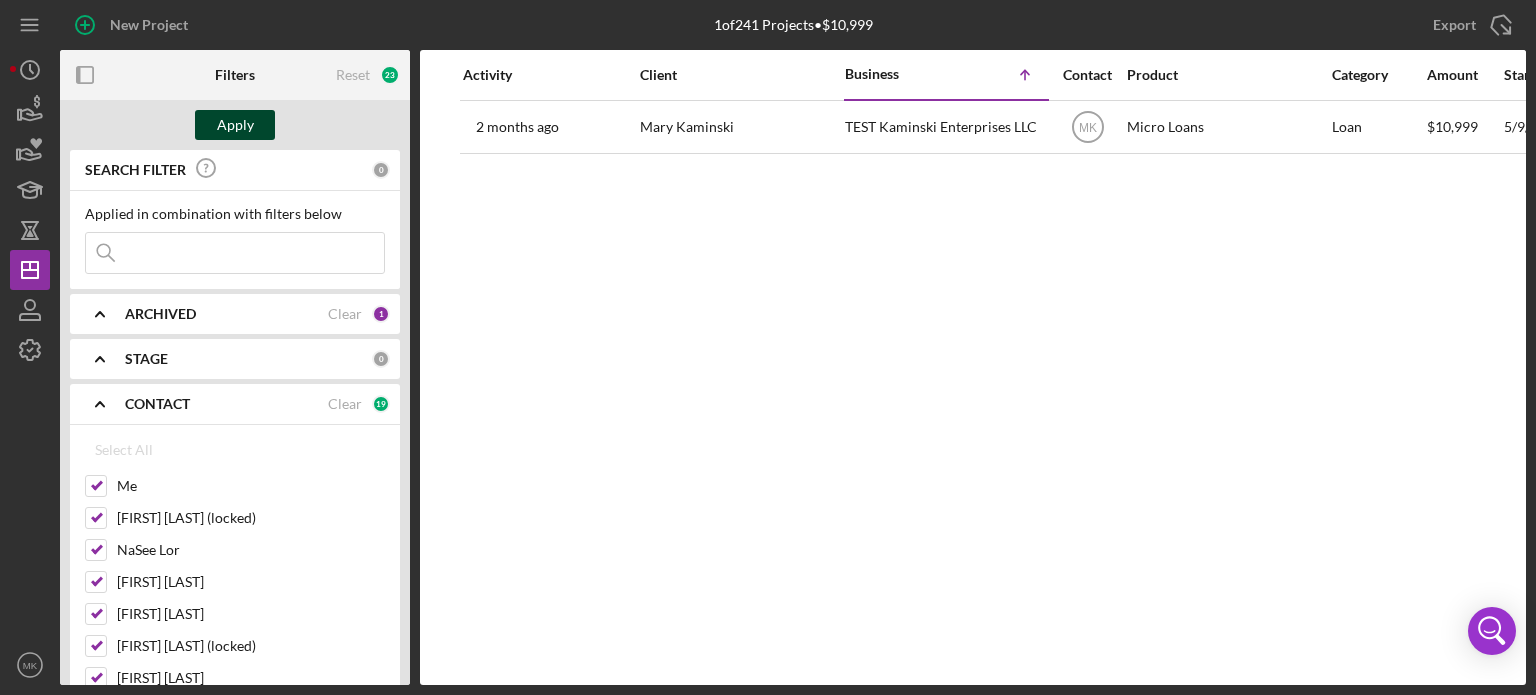 click on "Apply" at bounding box center (235, 125) 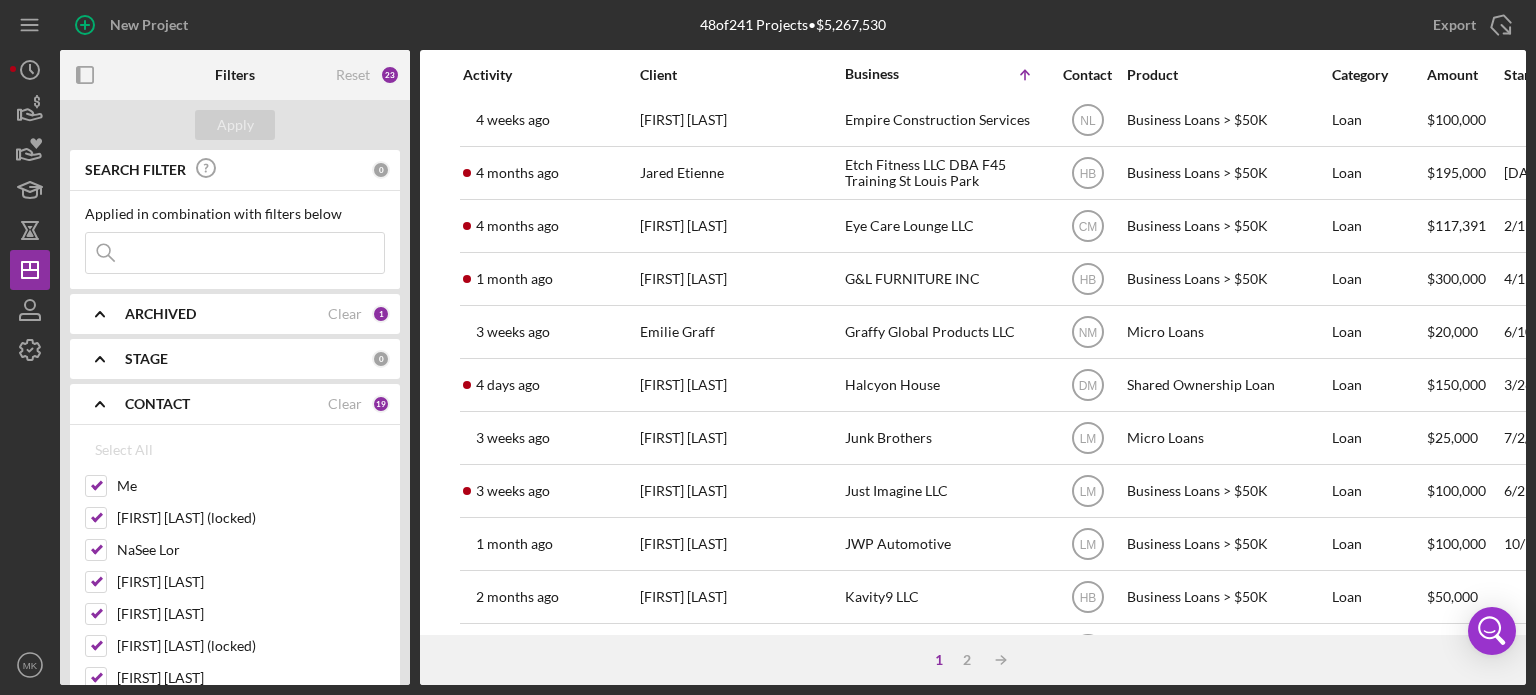scroll, scrollTop: 820, scrollLeft: 0, axis: vertical 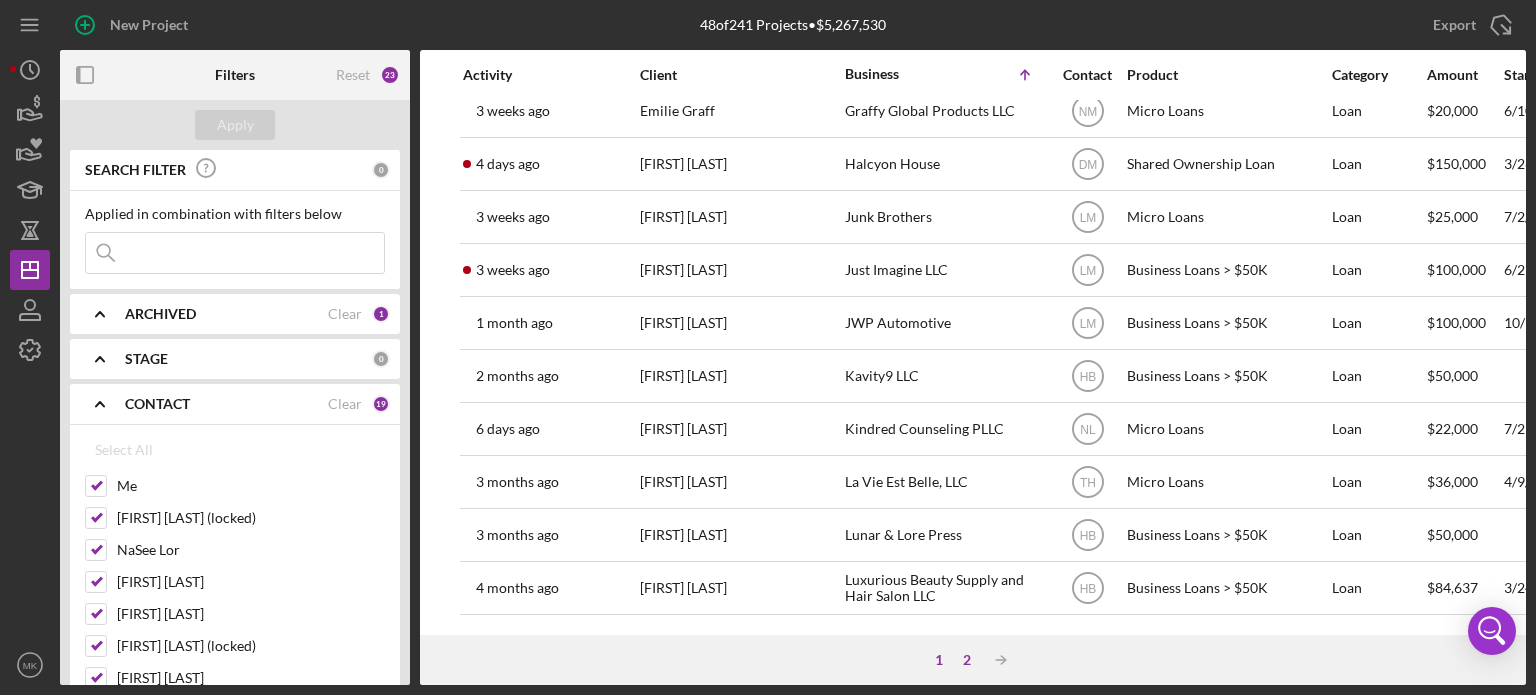 click on "2" at bounding box center (967, 660) 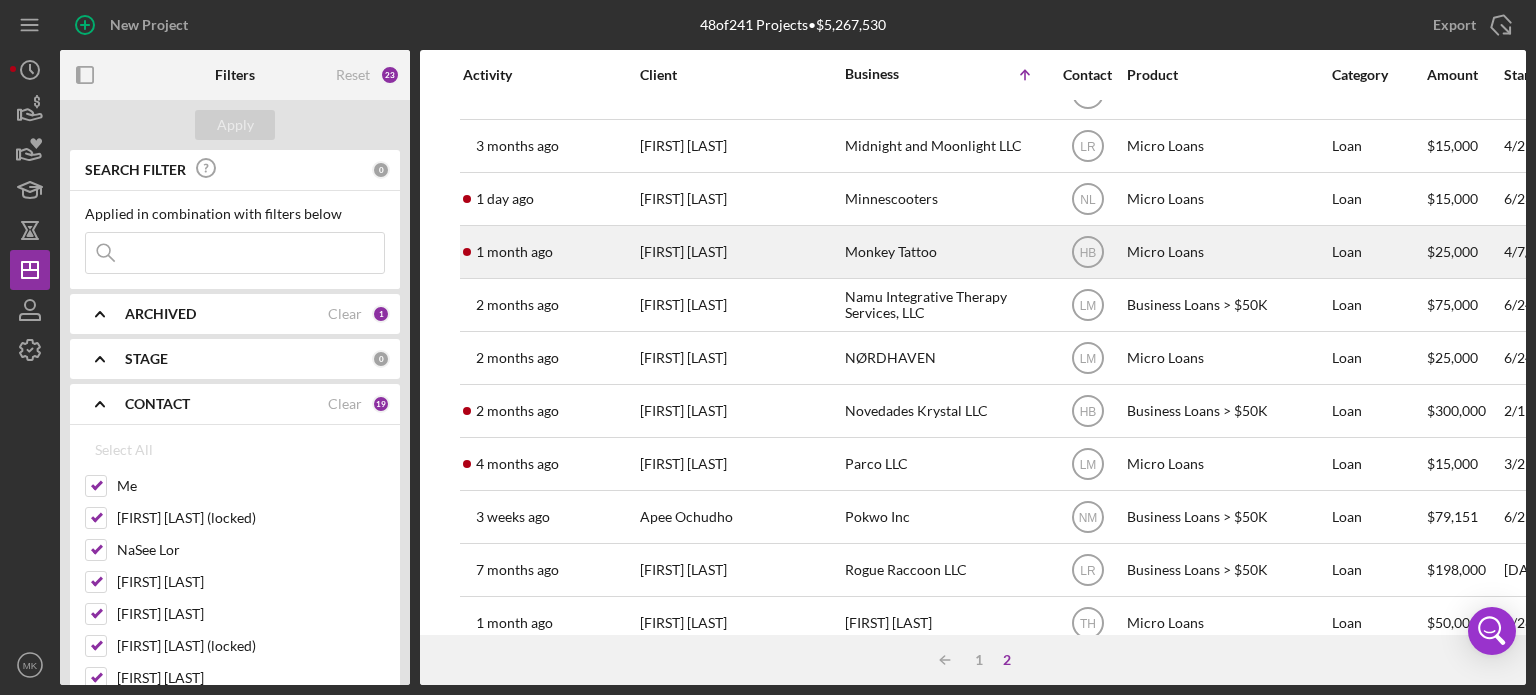 scroll, scrollTop: 0, scrollLeft: 0, axis: both 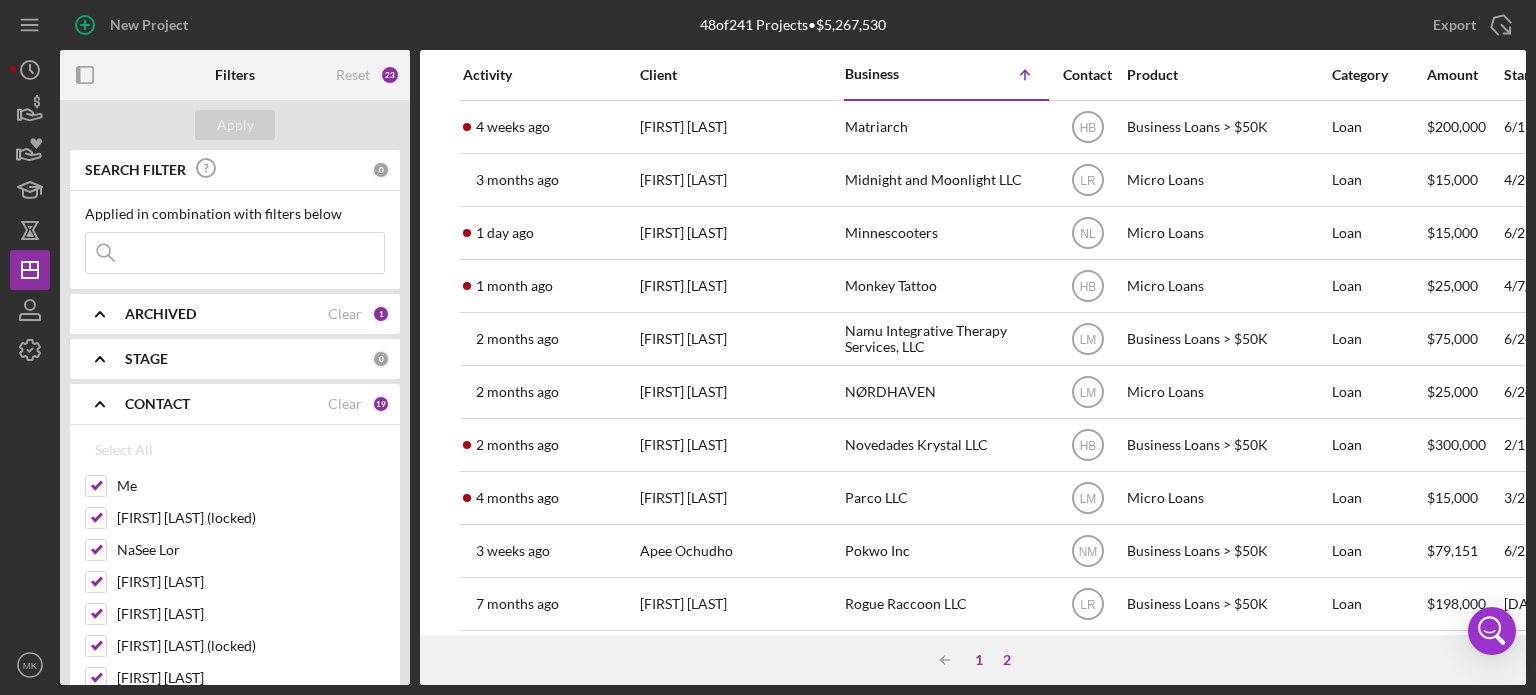 click on "1" at bounding box center [979, 660] 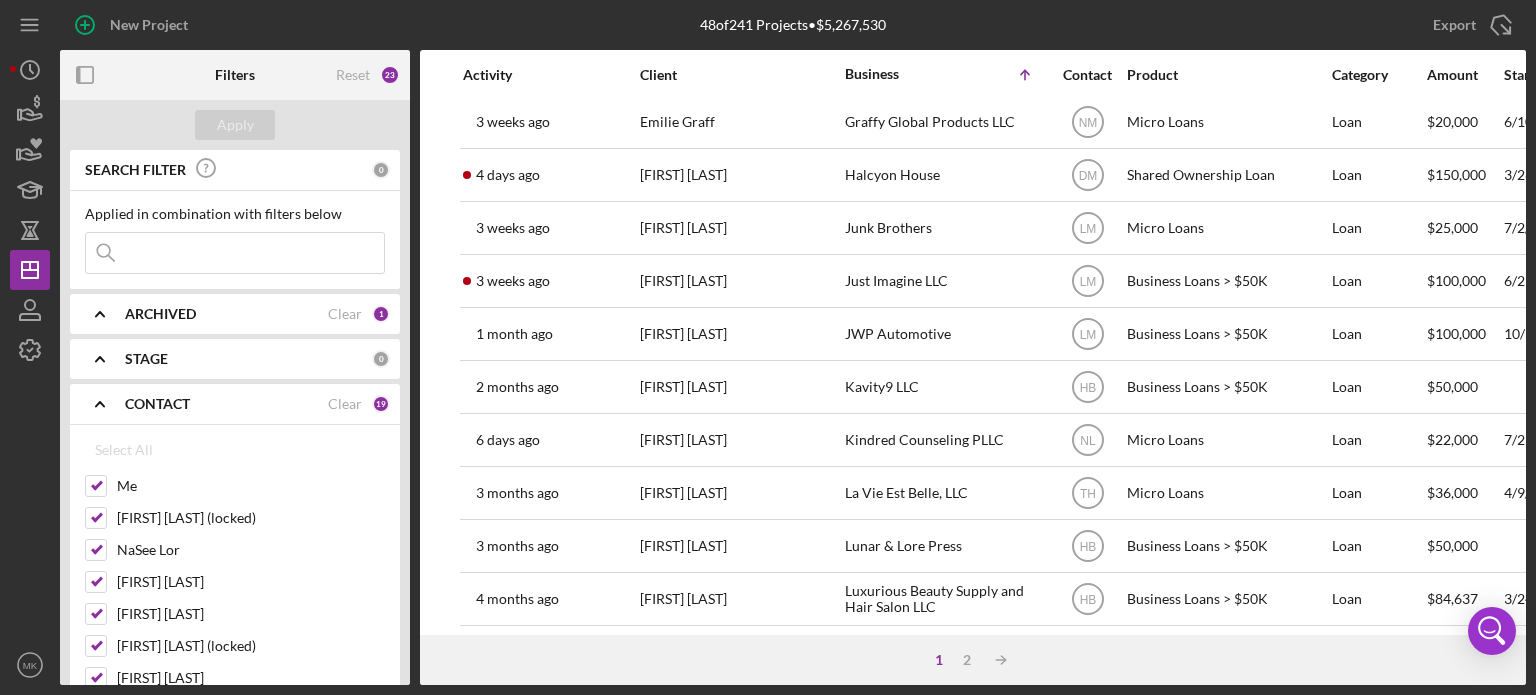 scroll, scrollTop: 820, scrollLeft: 0, axis: vertical 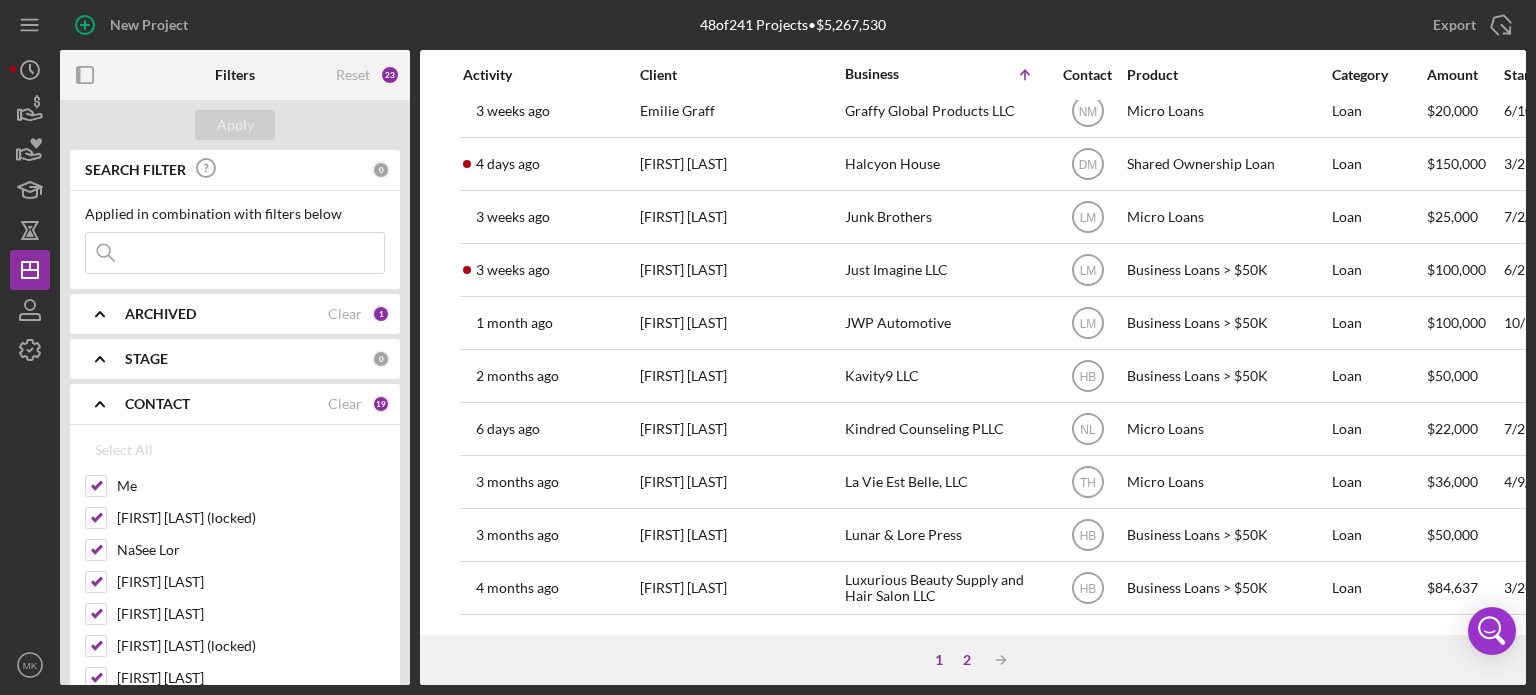 click on "2" at bounding box center [967, 660] 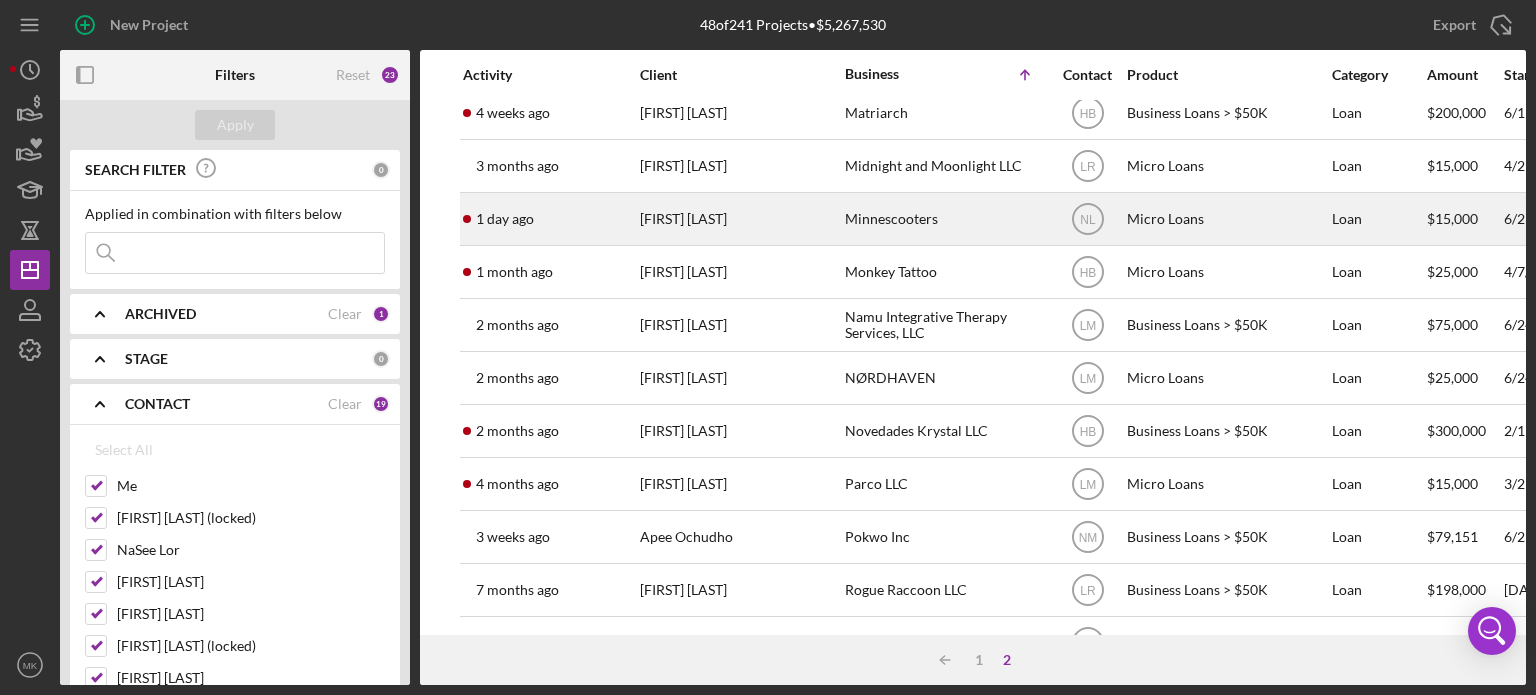 scroll, scrollTop: 0, scrollLeft: 0, axis: both 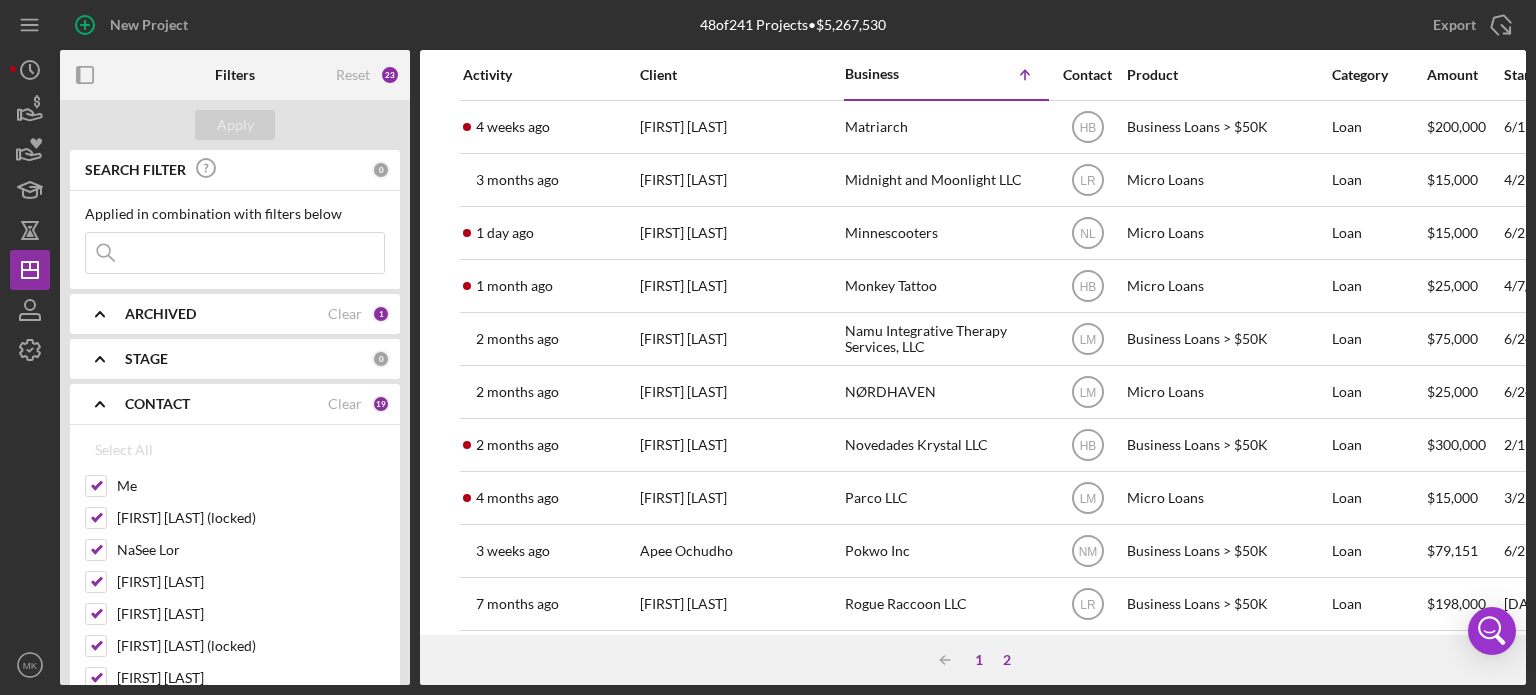 click on "1" at bounding box center (979, 660) 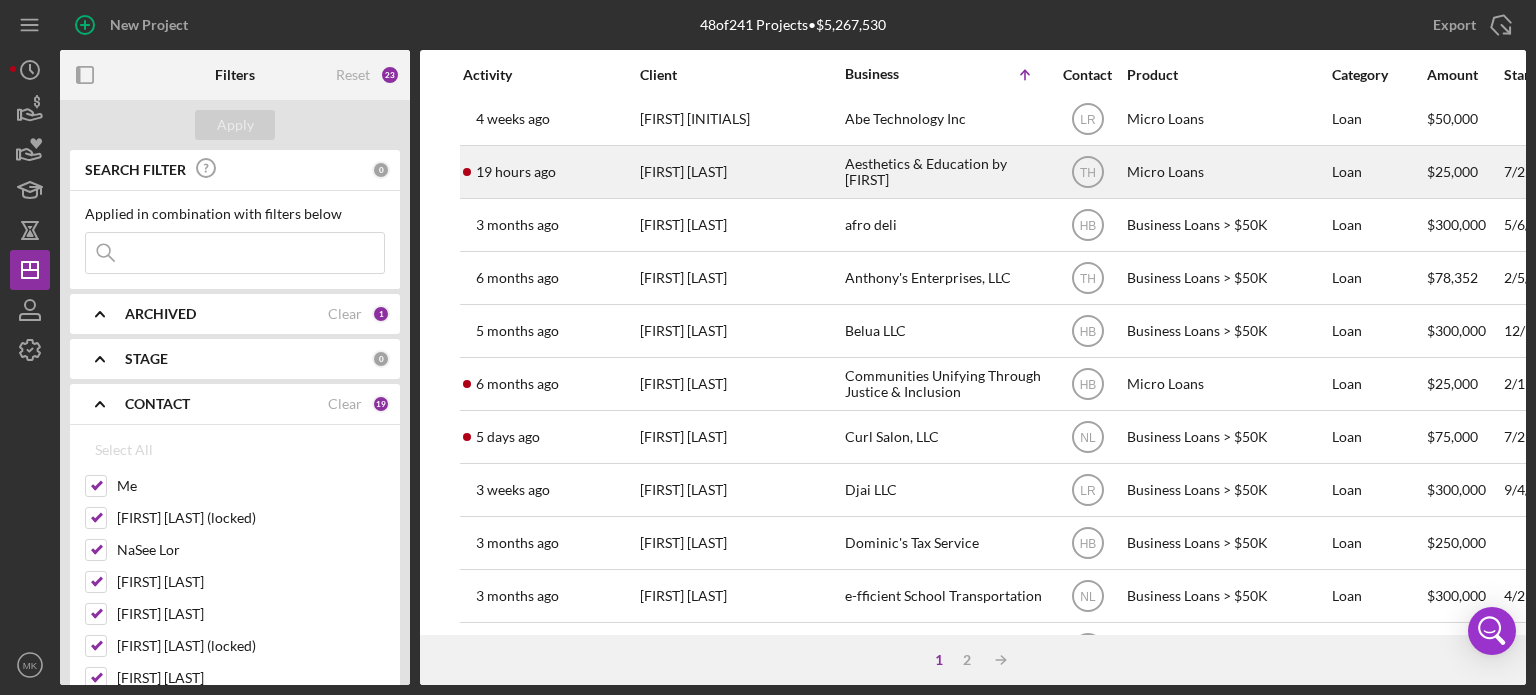 scroll, scrollTop: 0, scrollLeft: 0, axis: both 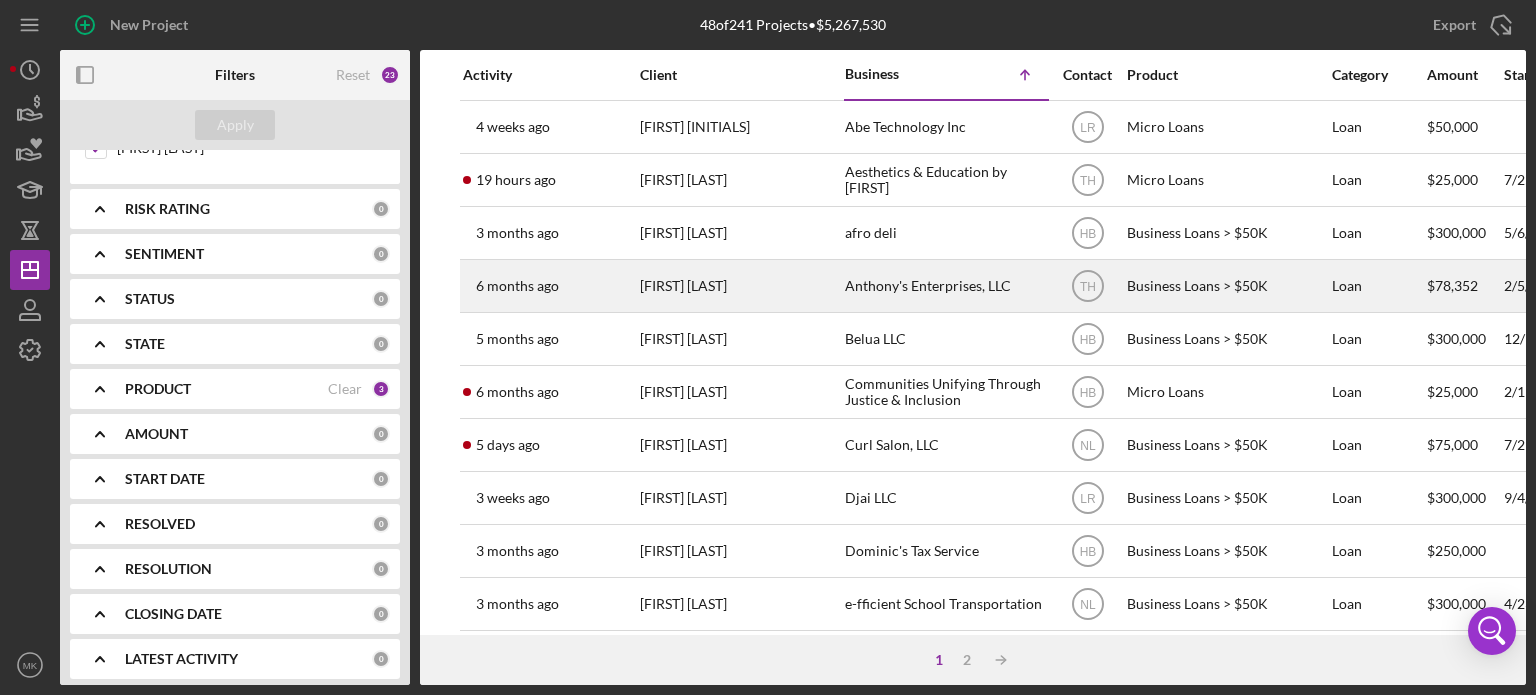 click on "Anthony's Enterprises, LLC" at bounding box center [945, 286] 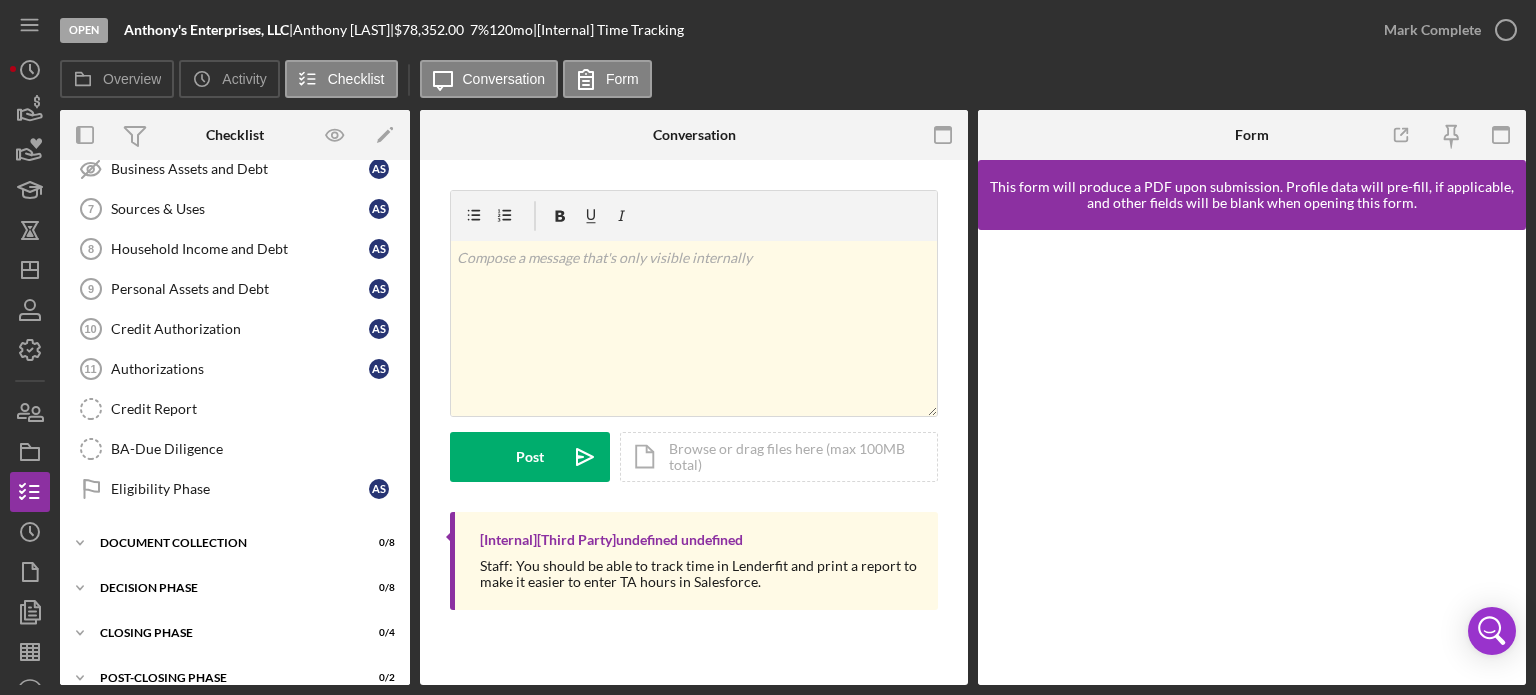 scroll, scrollTop: 359, scrollLeft: 0, axis: vertical 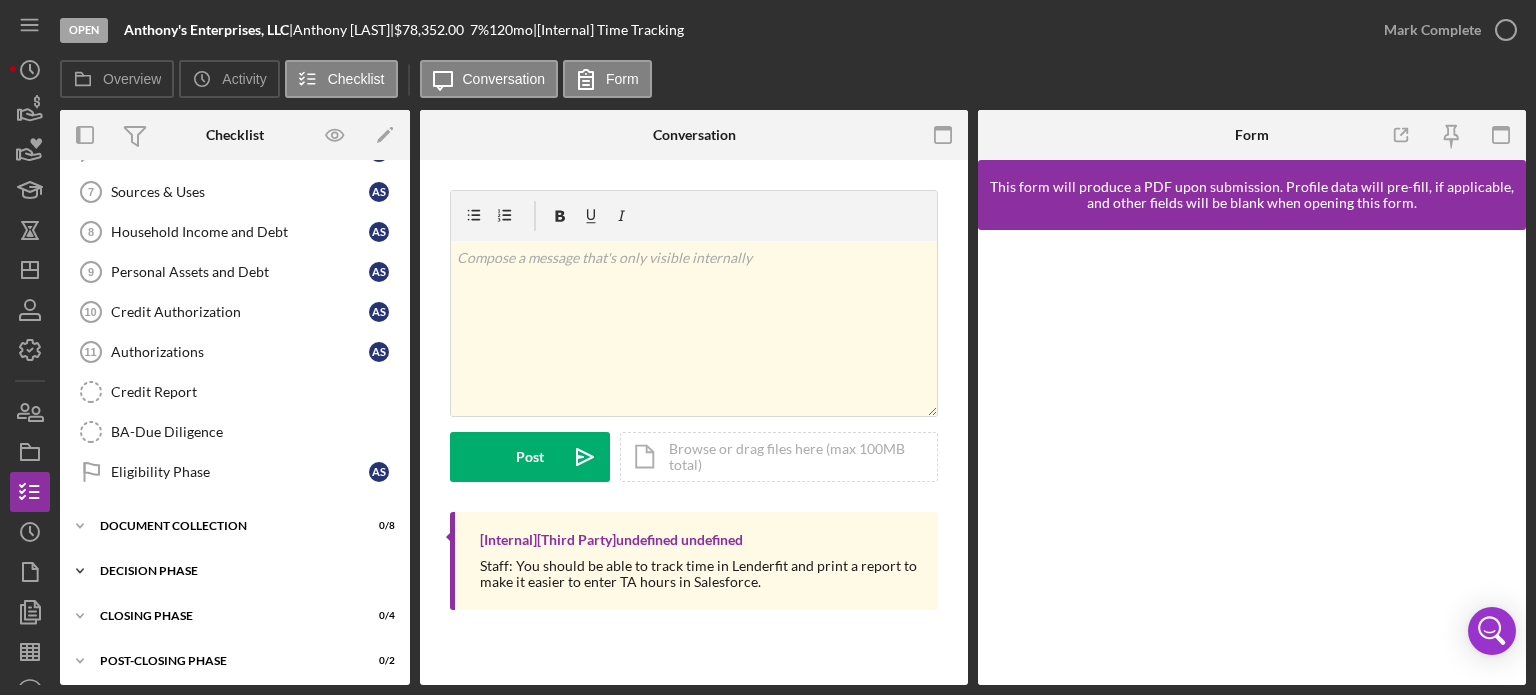 click on "Decision Phase" at bounding box center [242, 571] 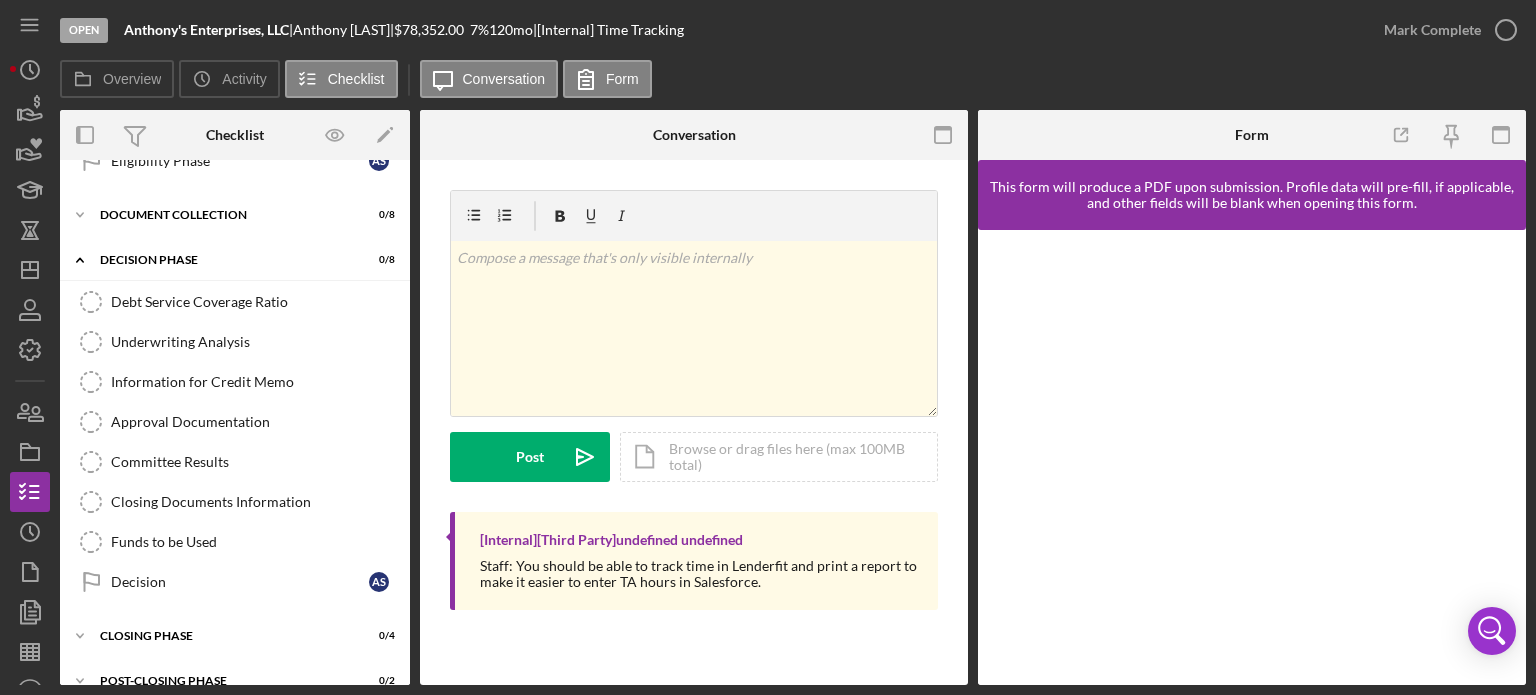 scroll, scrollTop: 686, scrollLeft: 0, axis: vertical 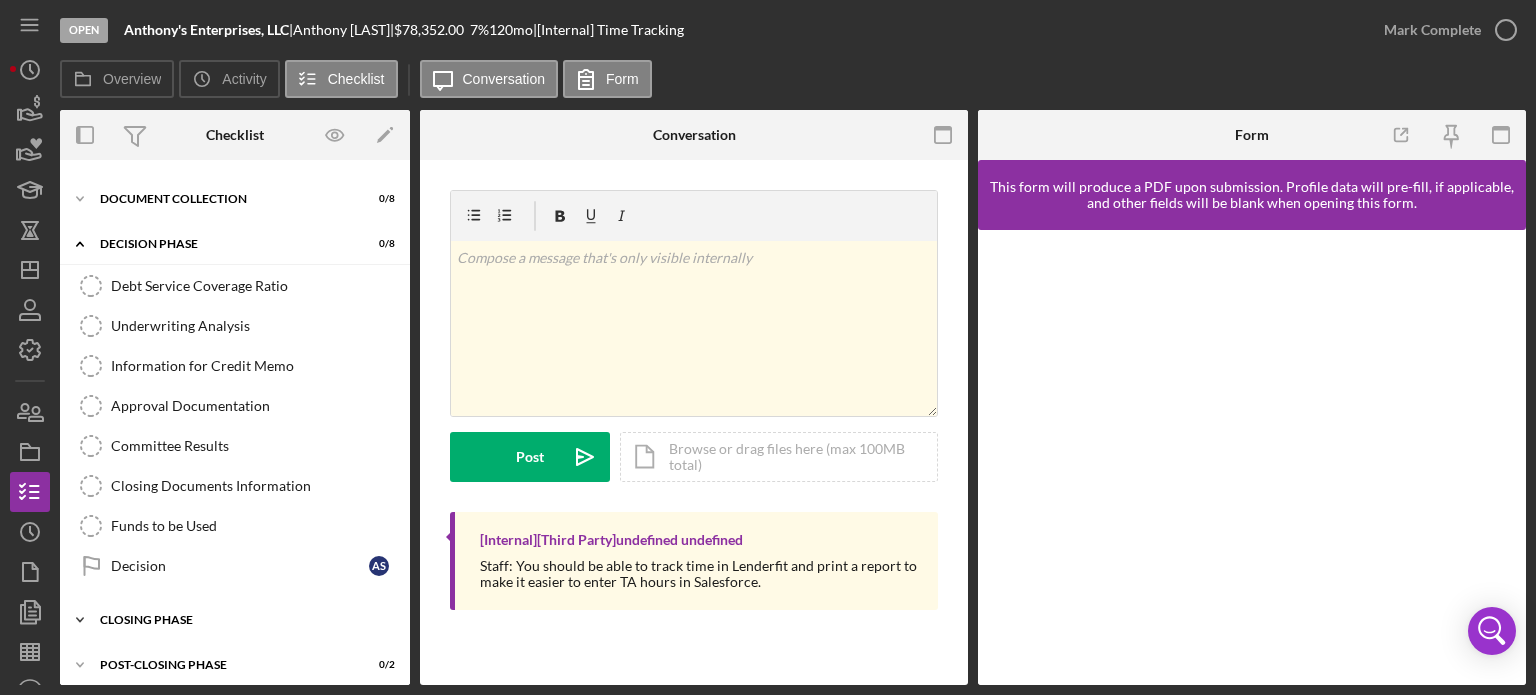 click on "Closing Phase" at bounding box center (242, 620) 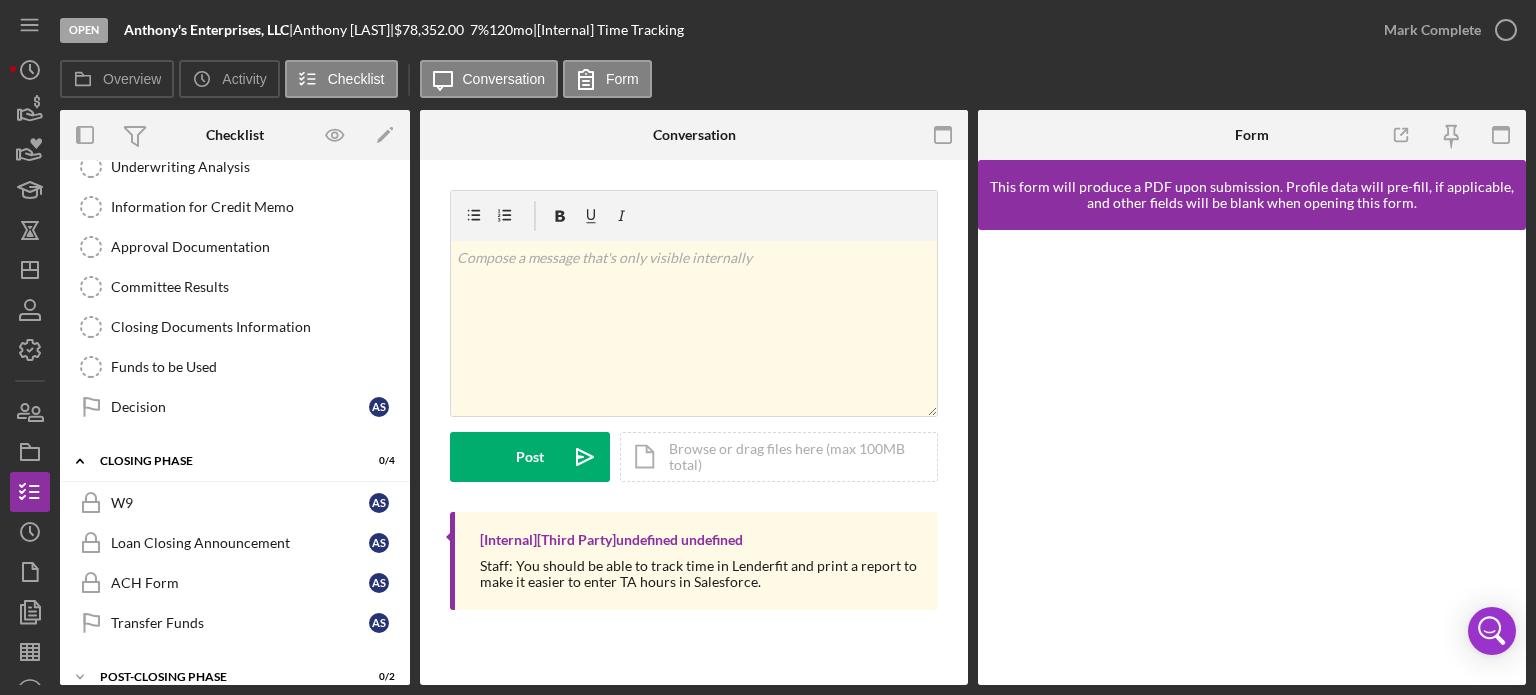 scroll, scrollTop: 856, scrollLeft: 0, axis: vertical 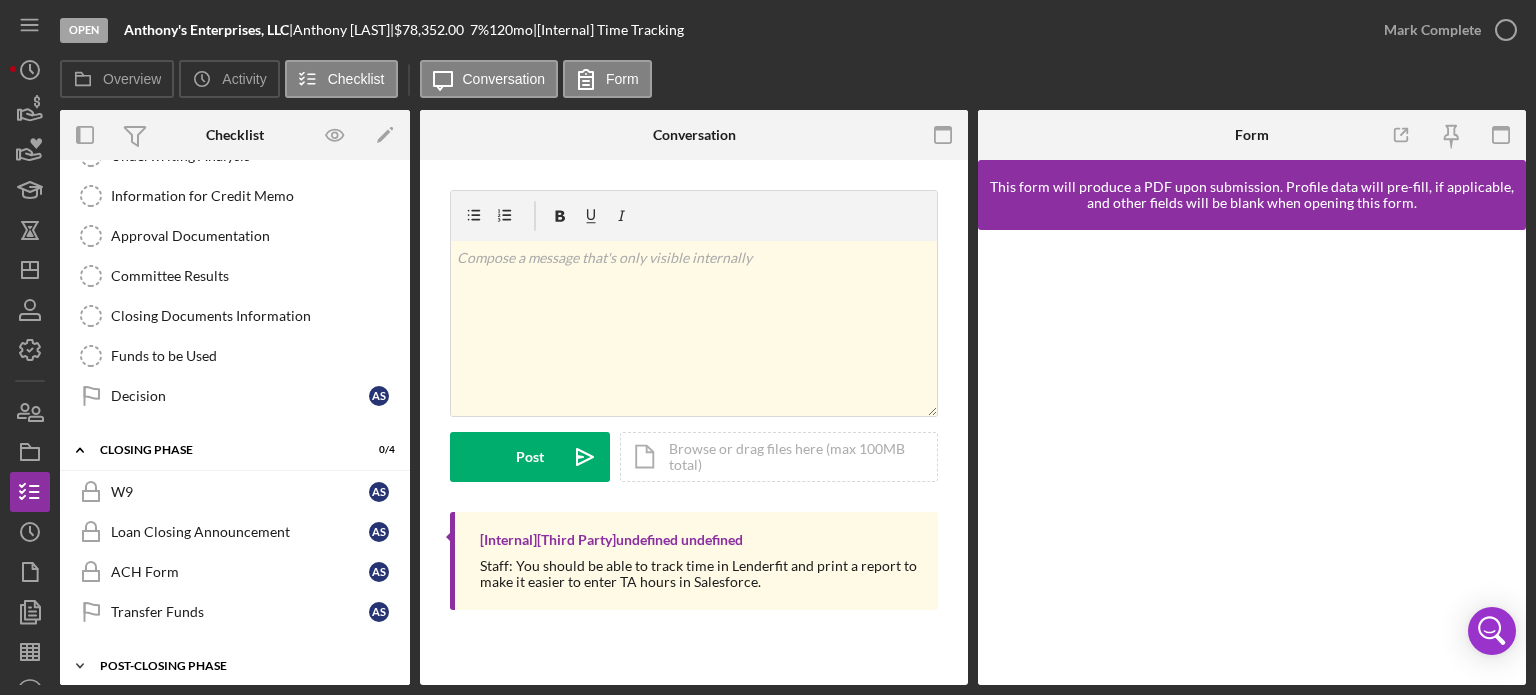 click on "Icon/Expander" 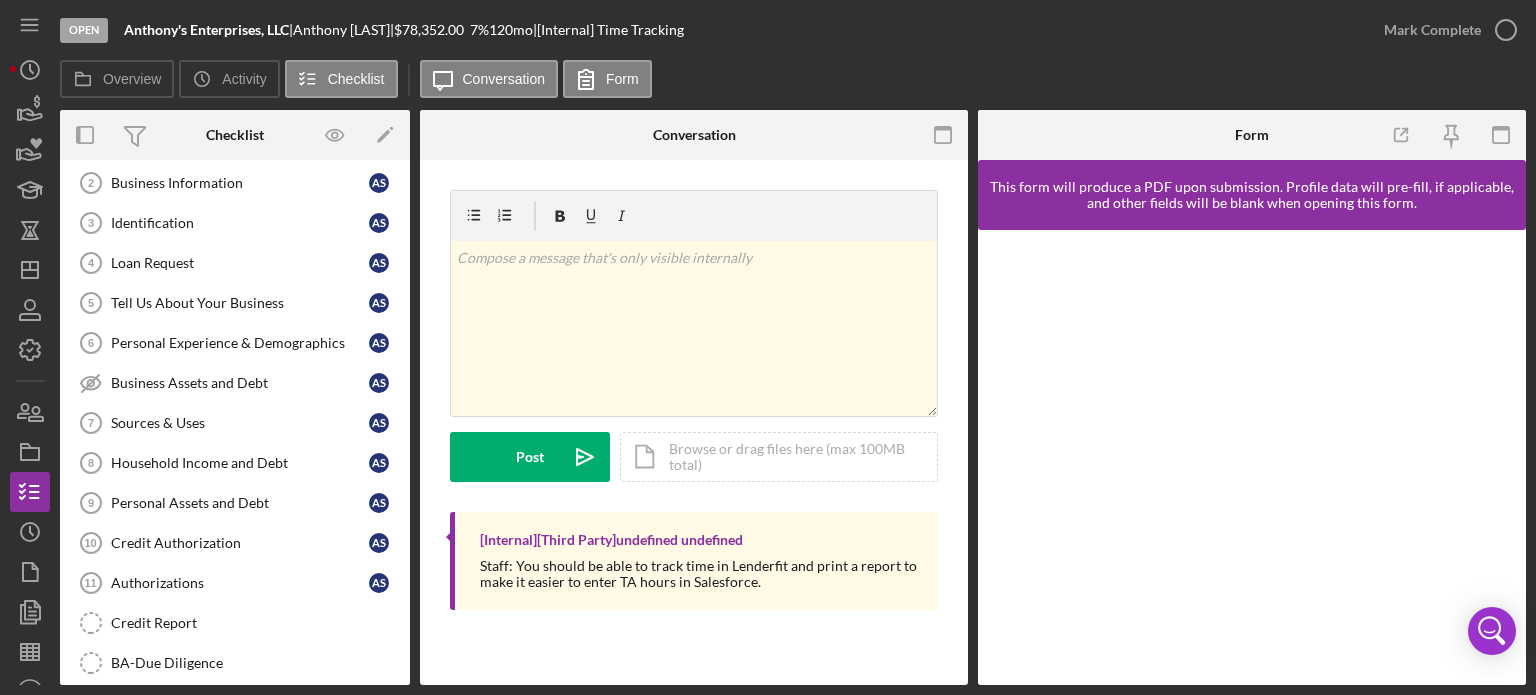 scroll, scrollTop: 0, scrollLeft: 0, axis: both 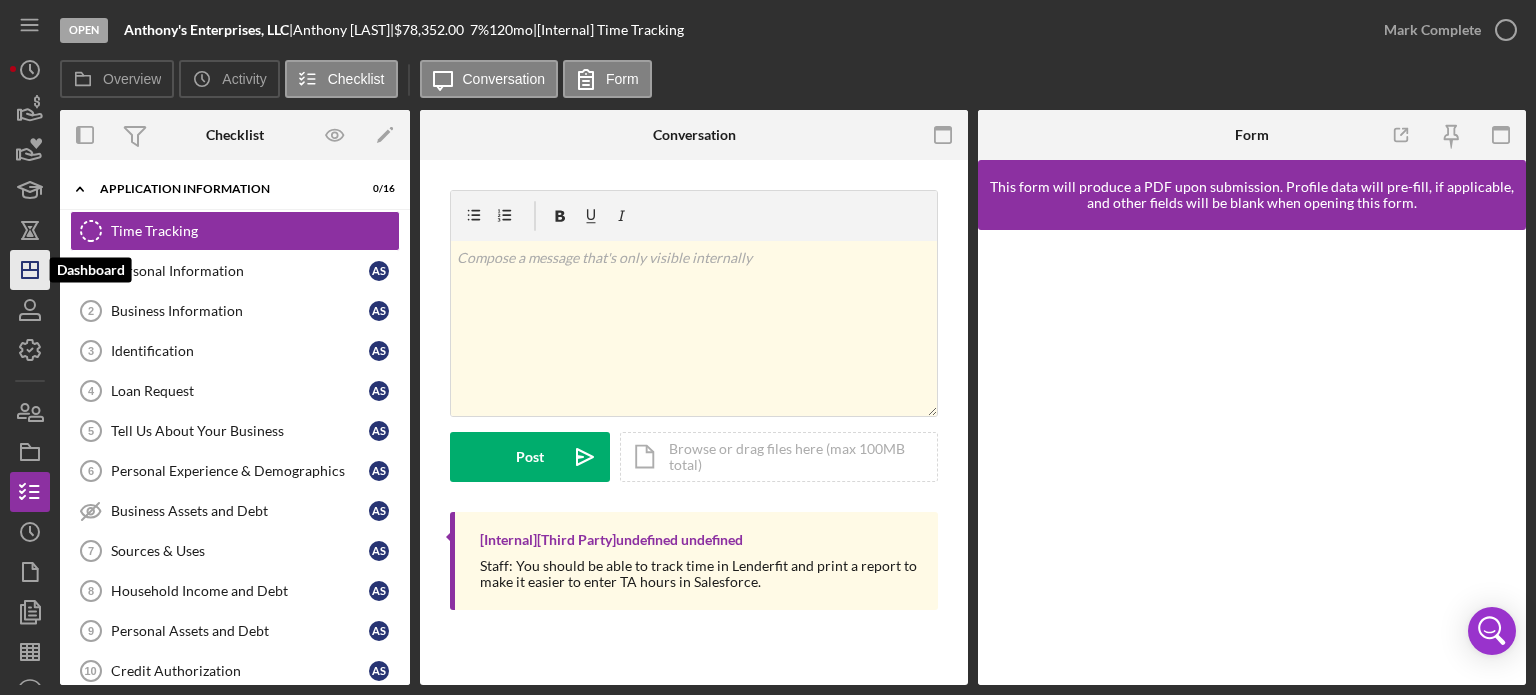 click on "Icon/Dashboard" 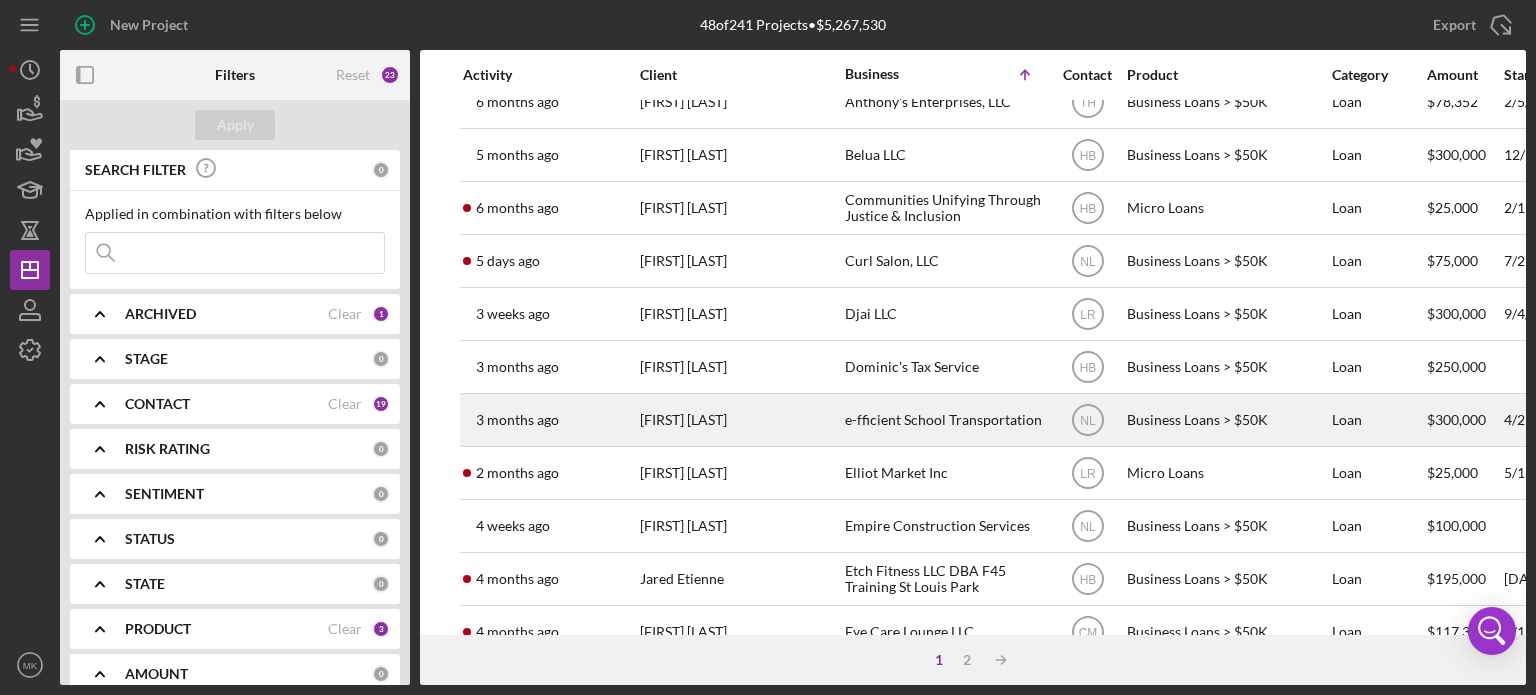 scroll, scrollTop: 200, scrollLeft: 0, axis: vertical 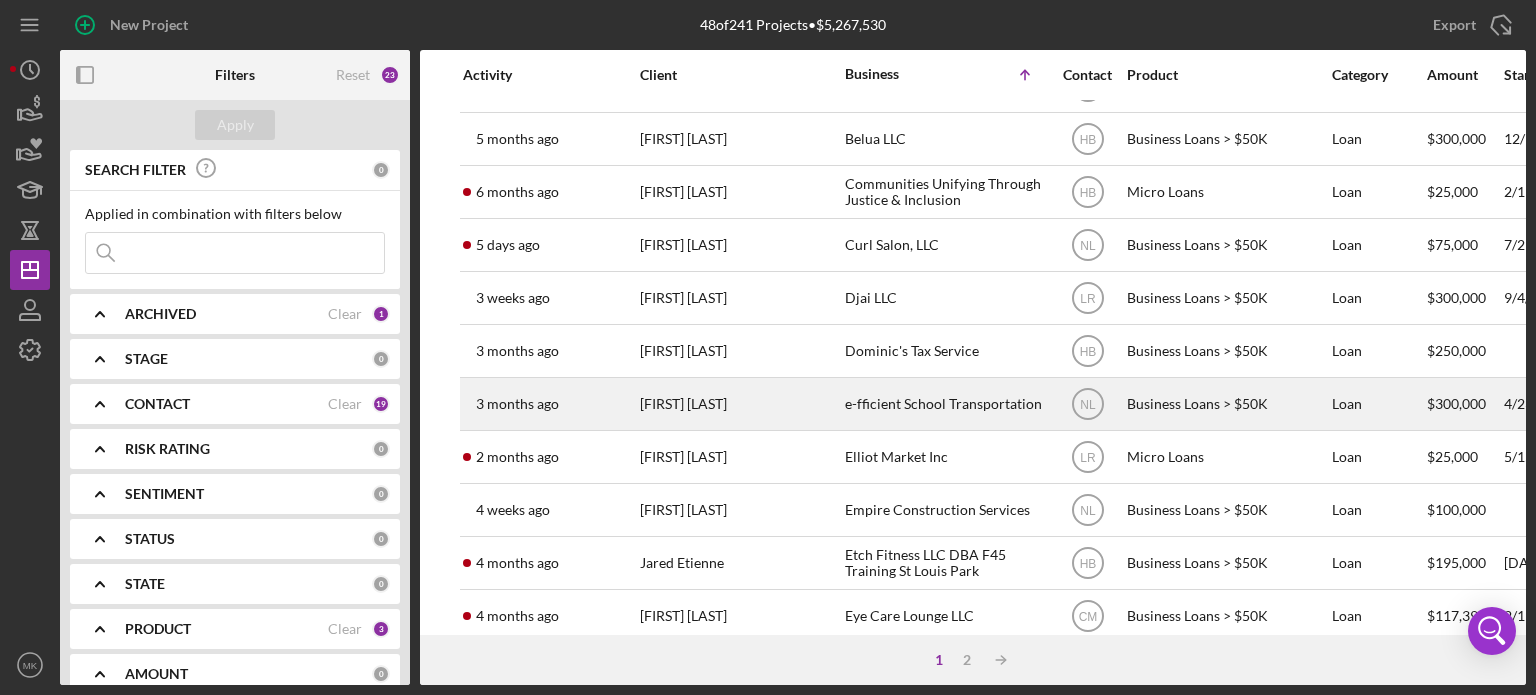 click on "e-fficient School Transportation" at bounding box center (945, 404) 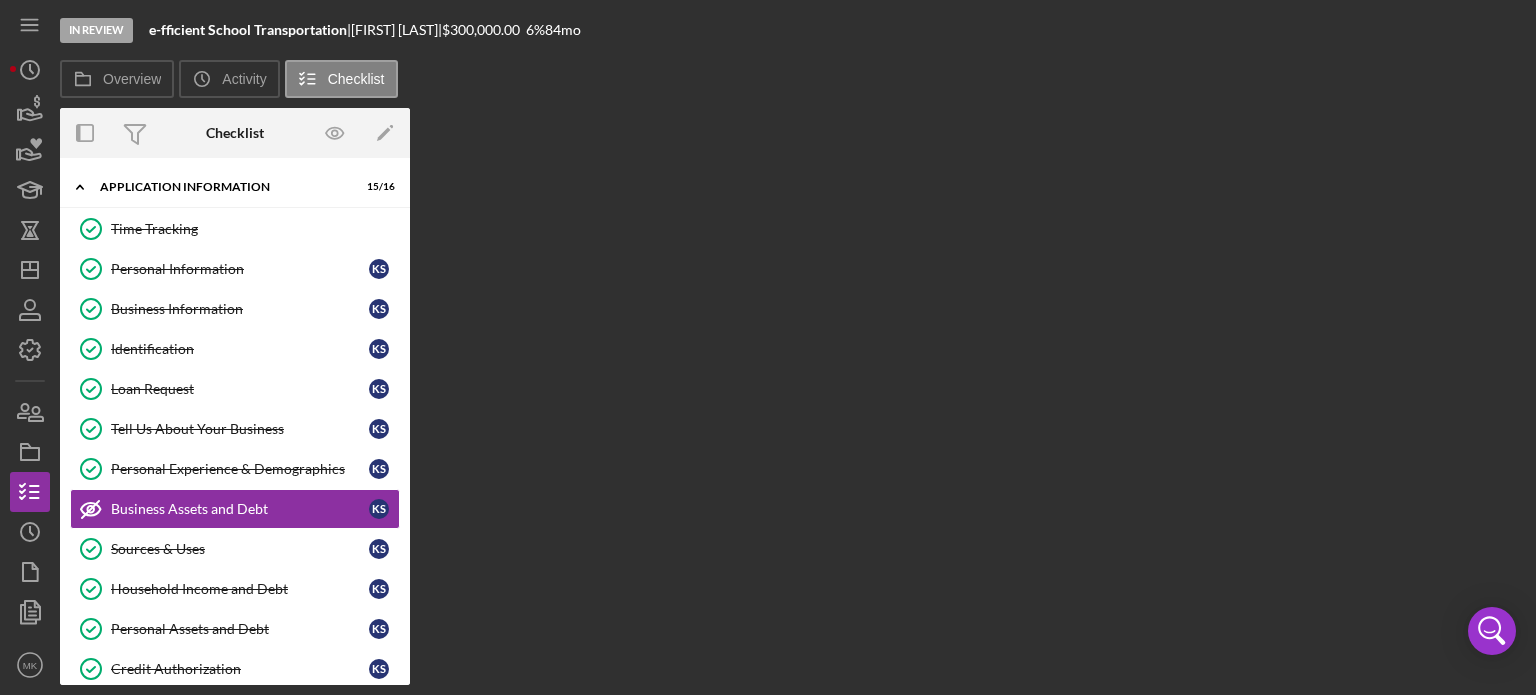 scroll, scrollTop: 85, scrollLeft: 0, axis: vertical 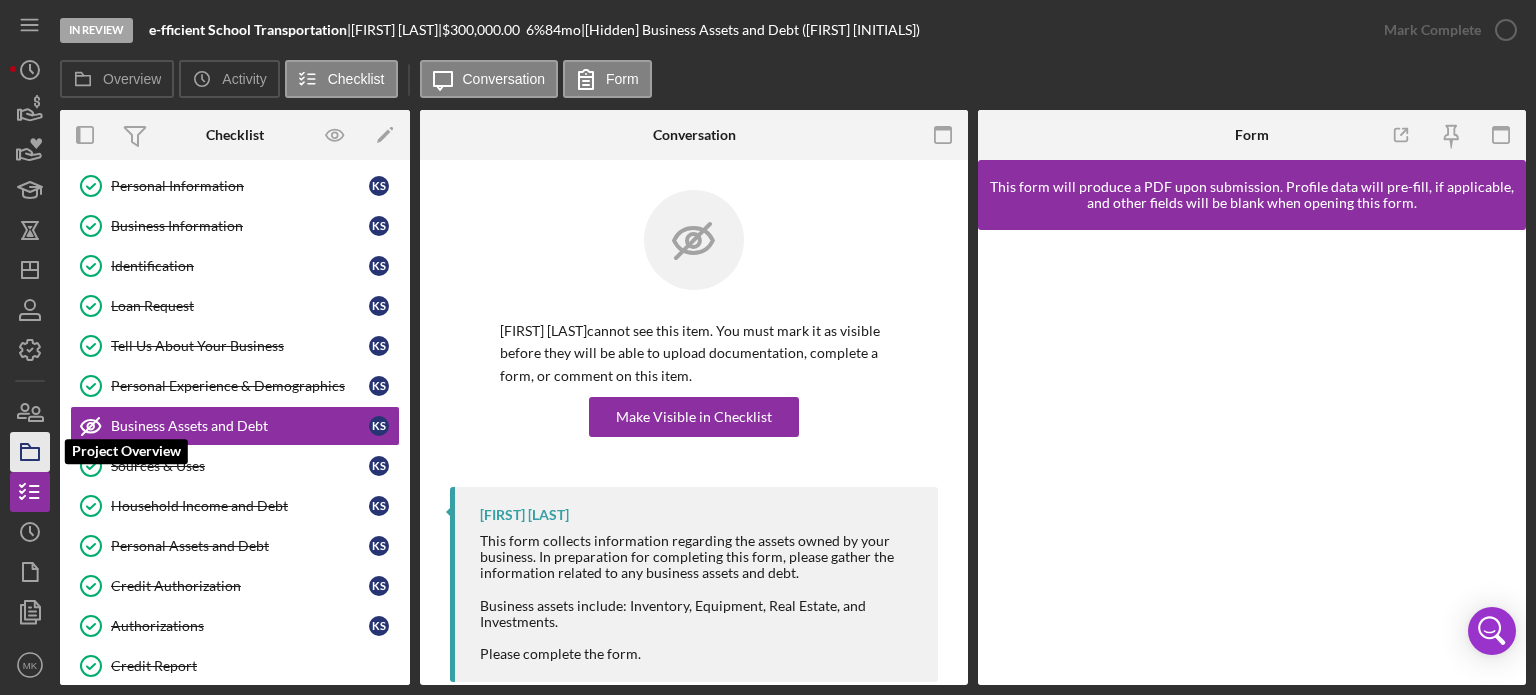 click 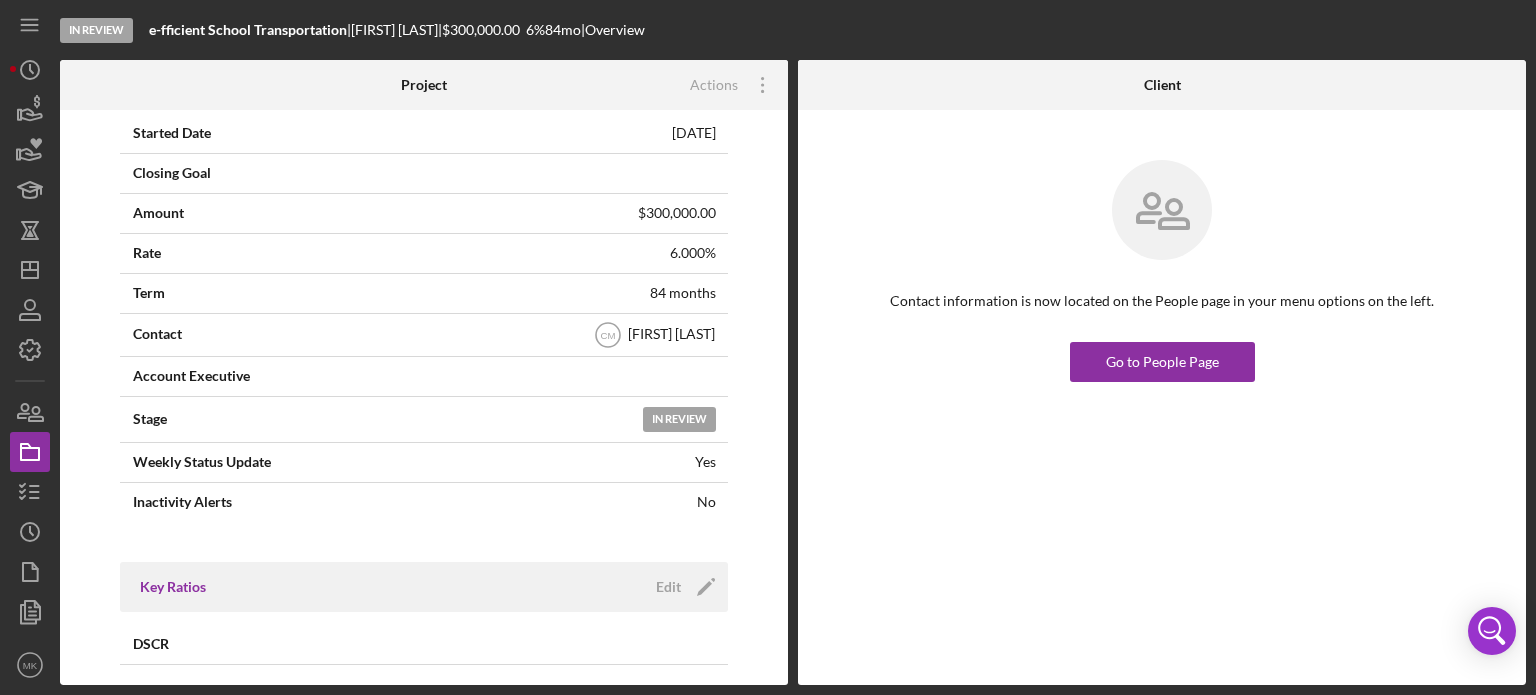scroll, scrollTop: 300, scrollLeft: 0, axis: vertical 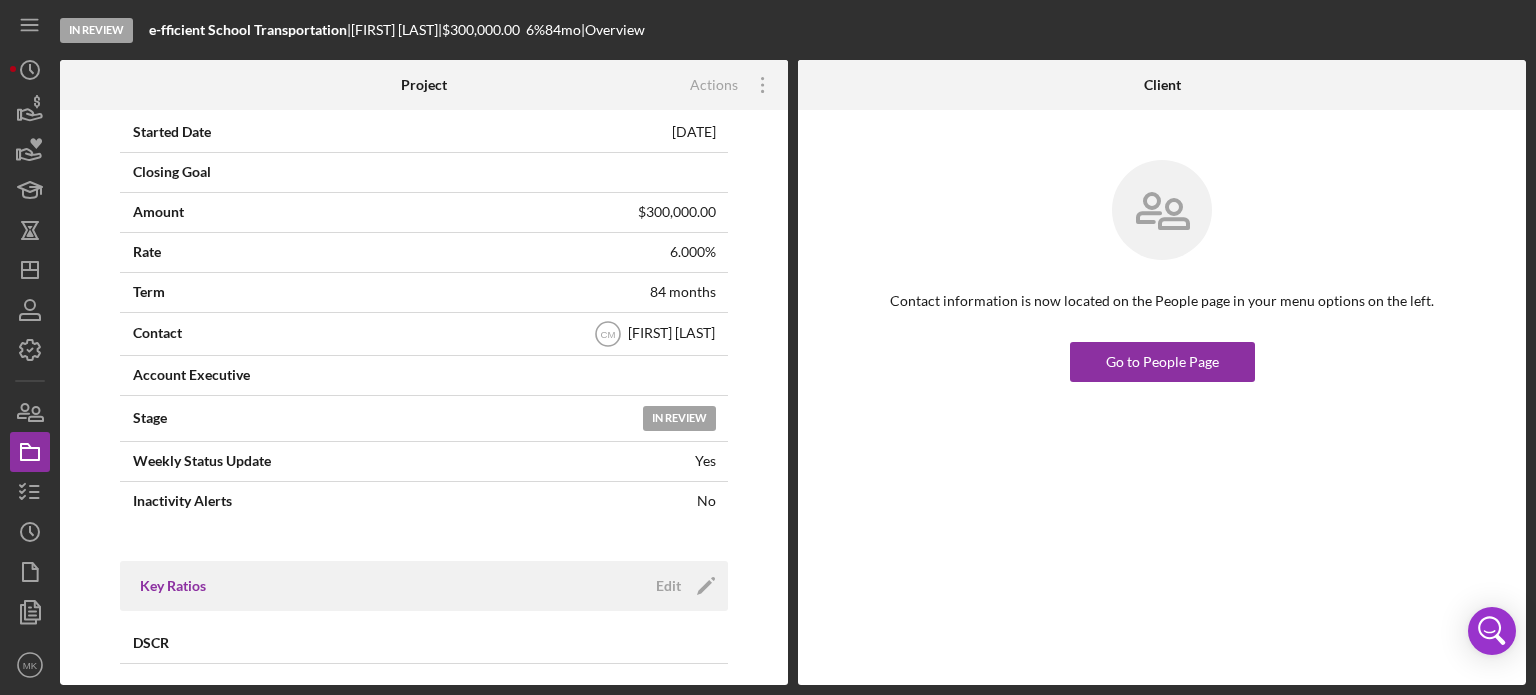 click at bounding box center [508, 375] 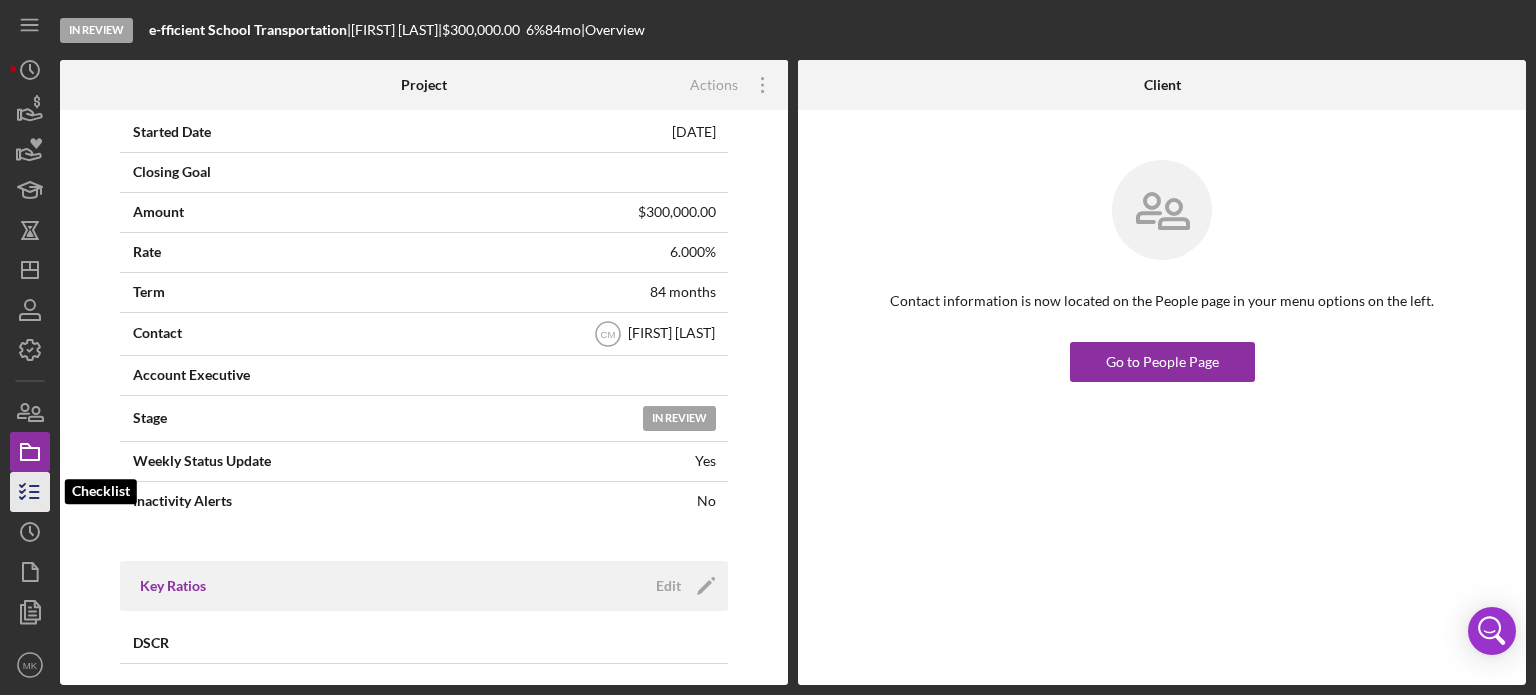 click 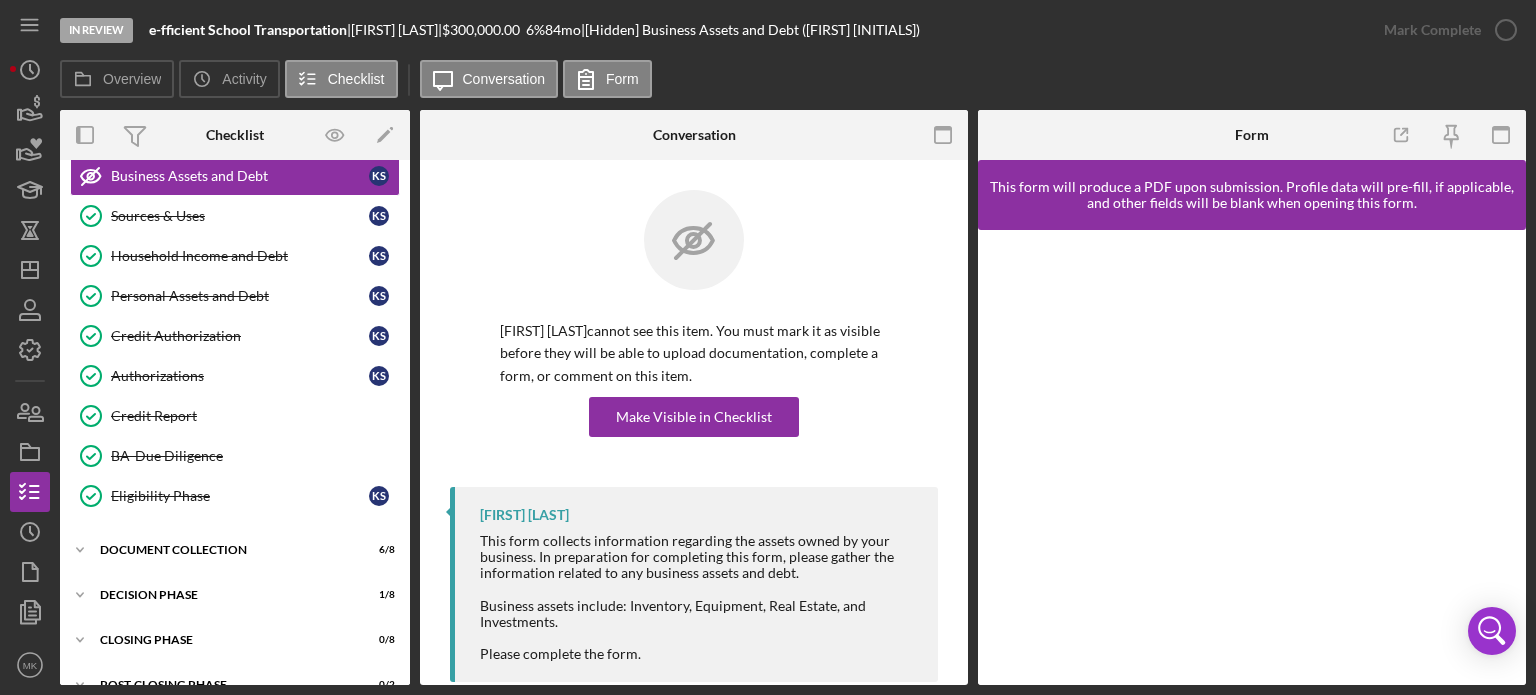 scroll, scrollTop: 359, scrollLeft: 0, axis: vertical 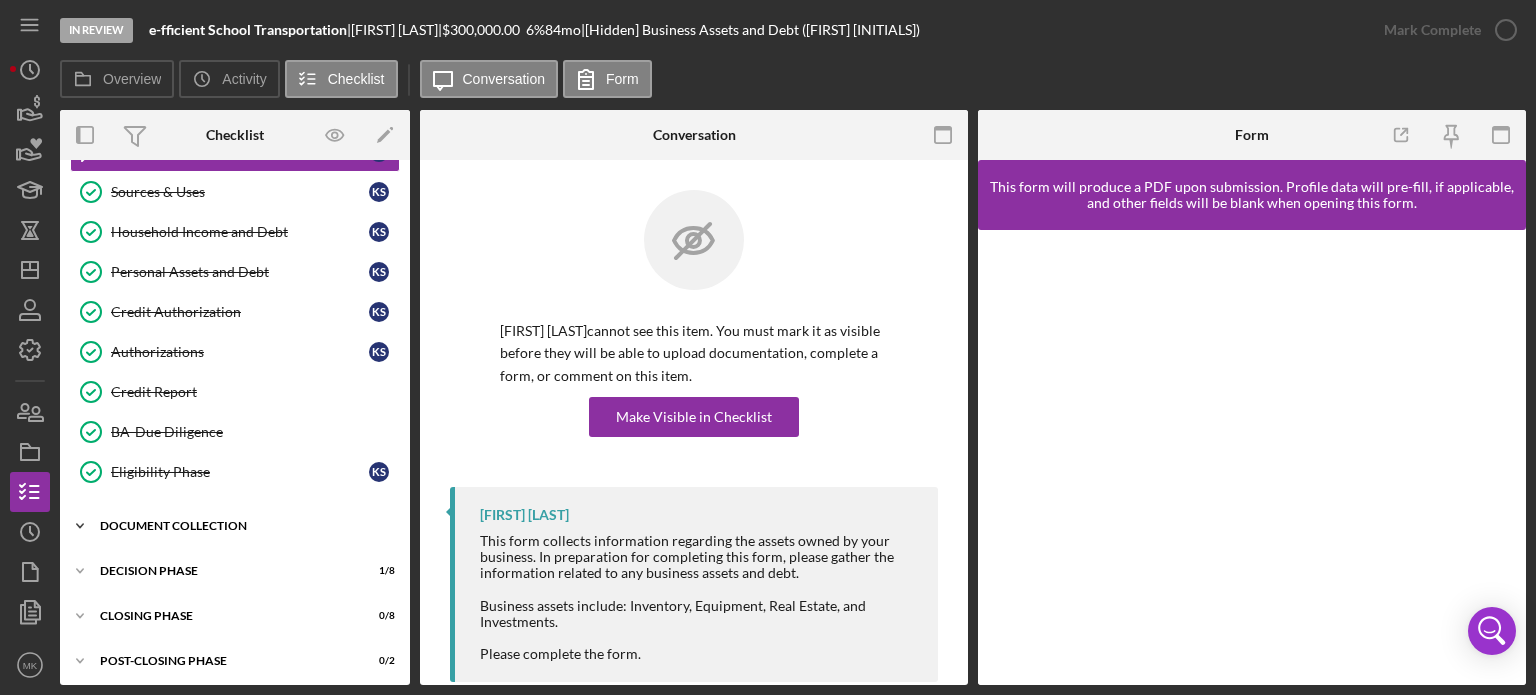 click on "Icon/Expander" 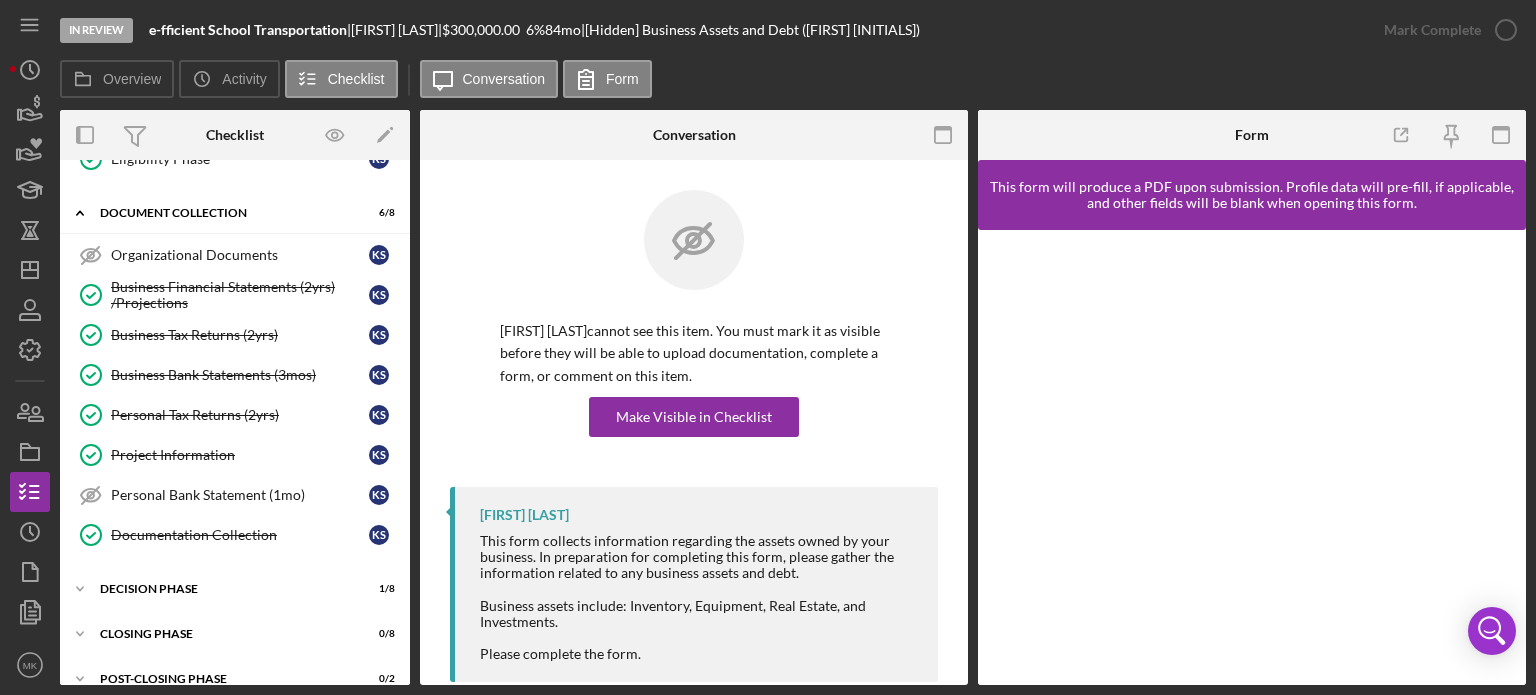 scroll, scrollTop: 686, scrollLeft: 0, axis: vertical 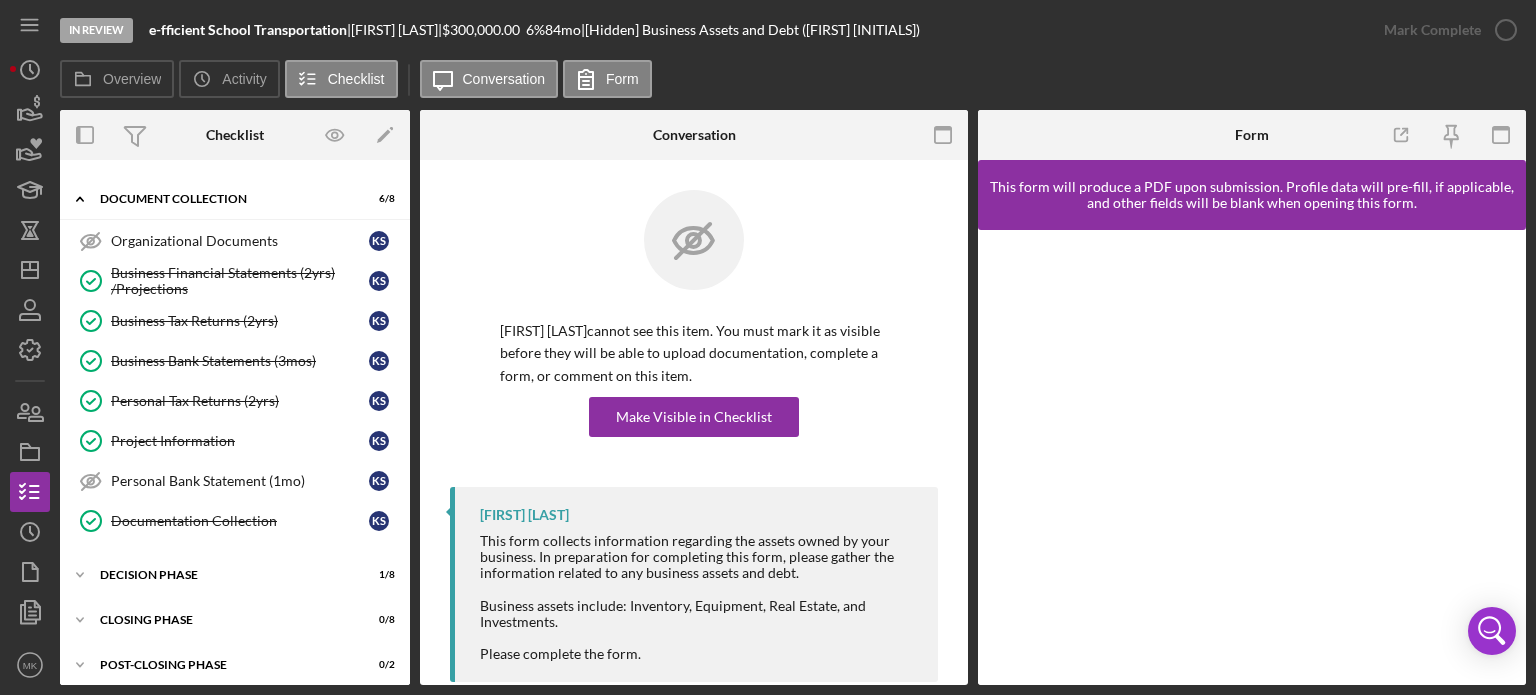 click on "Icon/Expander" 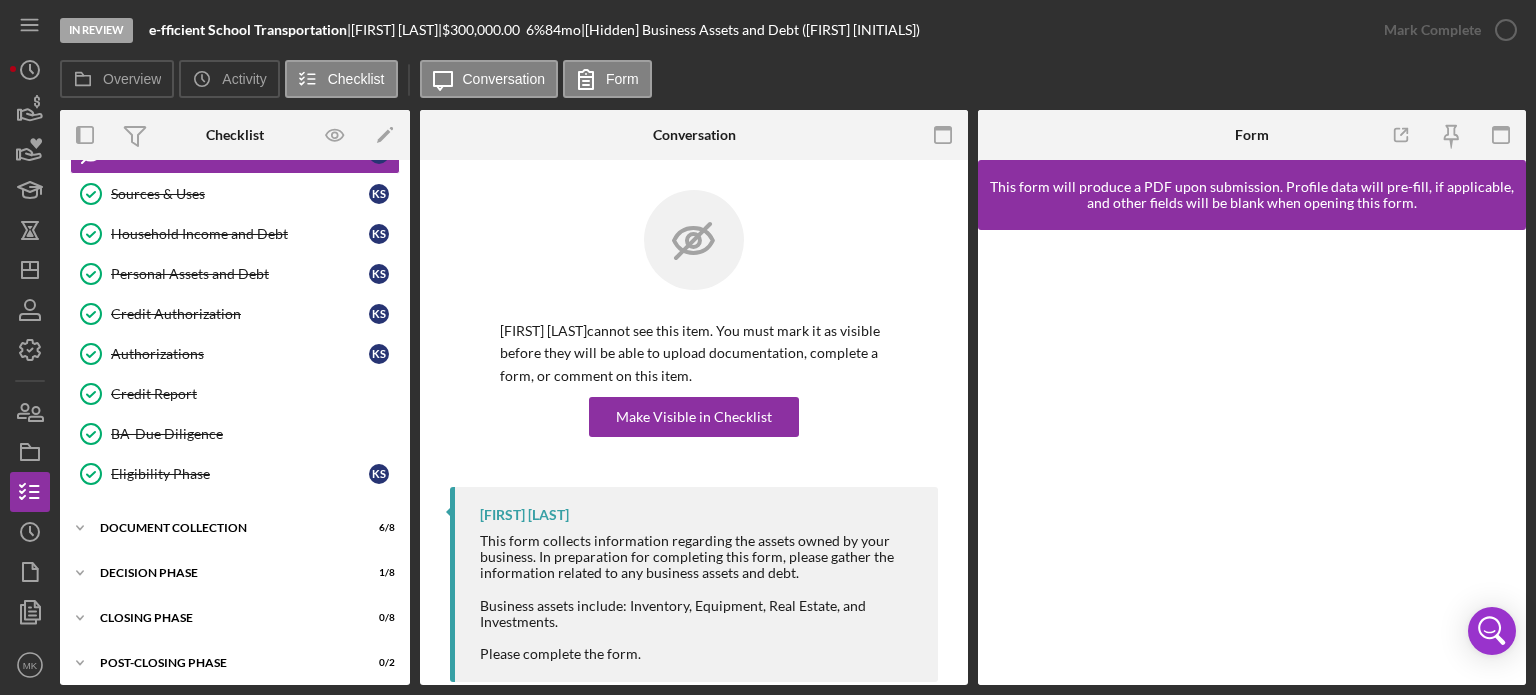 scroll, scrollTop: 359, scrollLeft: 0, axis: vertical 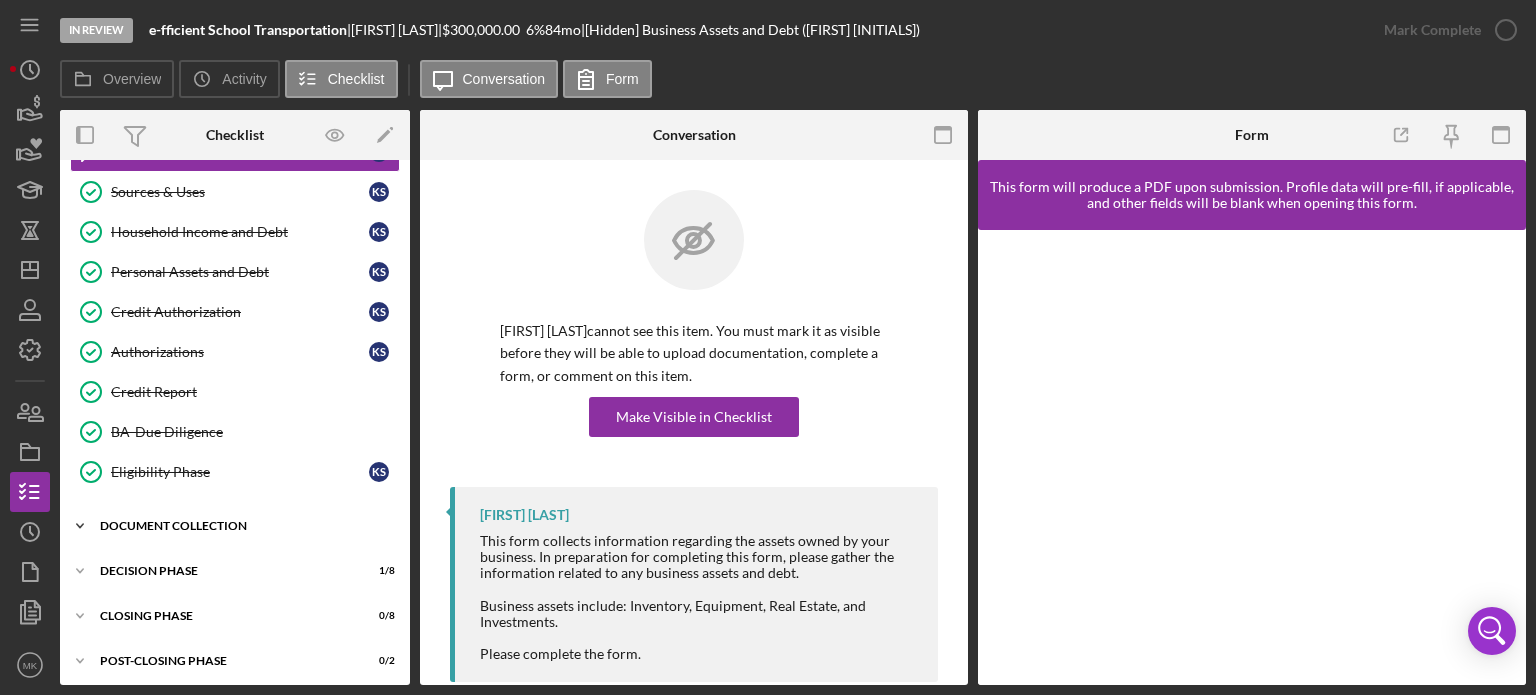 click on "Document Collection" at bounding box center (242, 526) 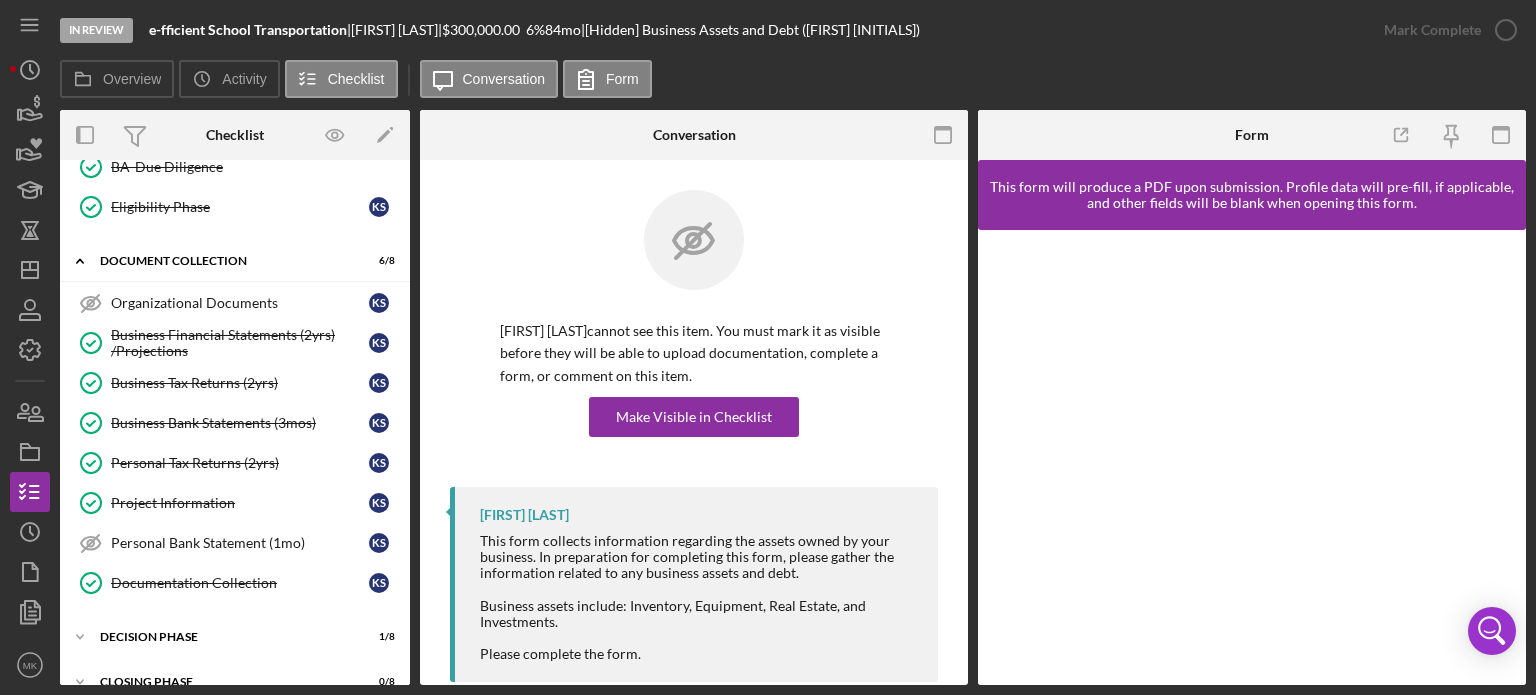 scroll, scrollTop: 659, scrollLeft: 0, axis: vertical 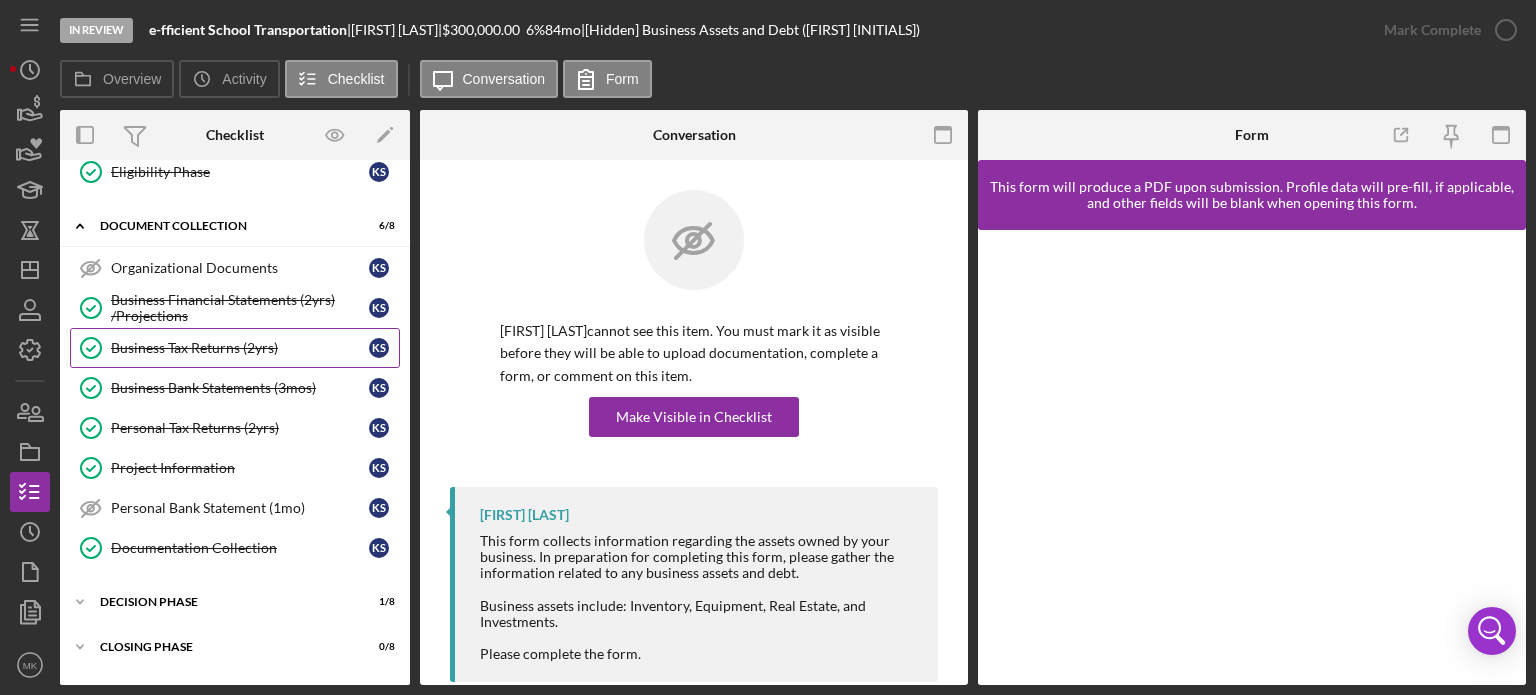 click on "Business Tax Returns (2yrs)" at bounding box center [240, 348] 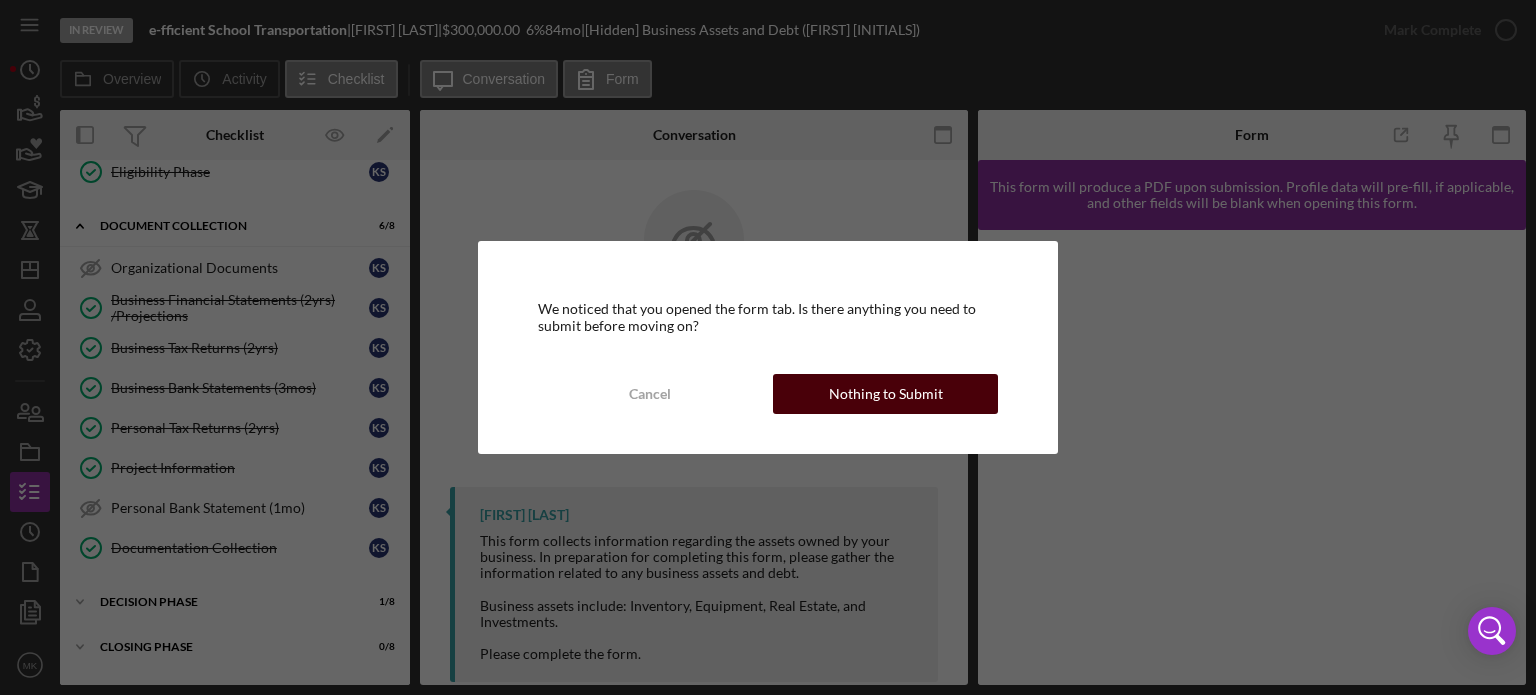 click on "Nothing to Submit" at bounding box center [886, 394] 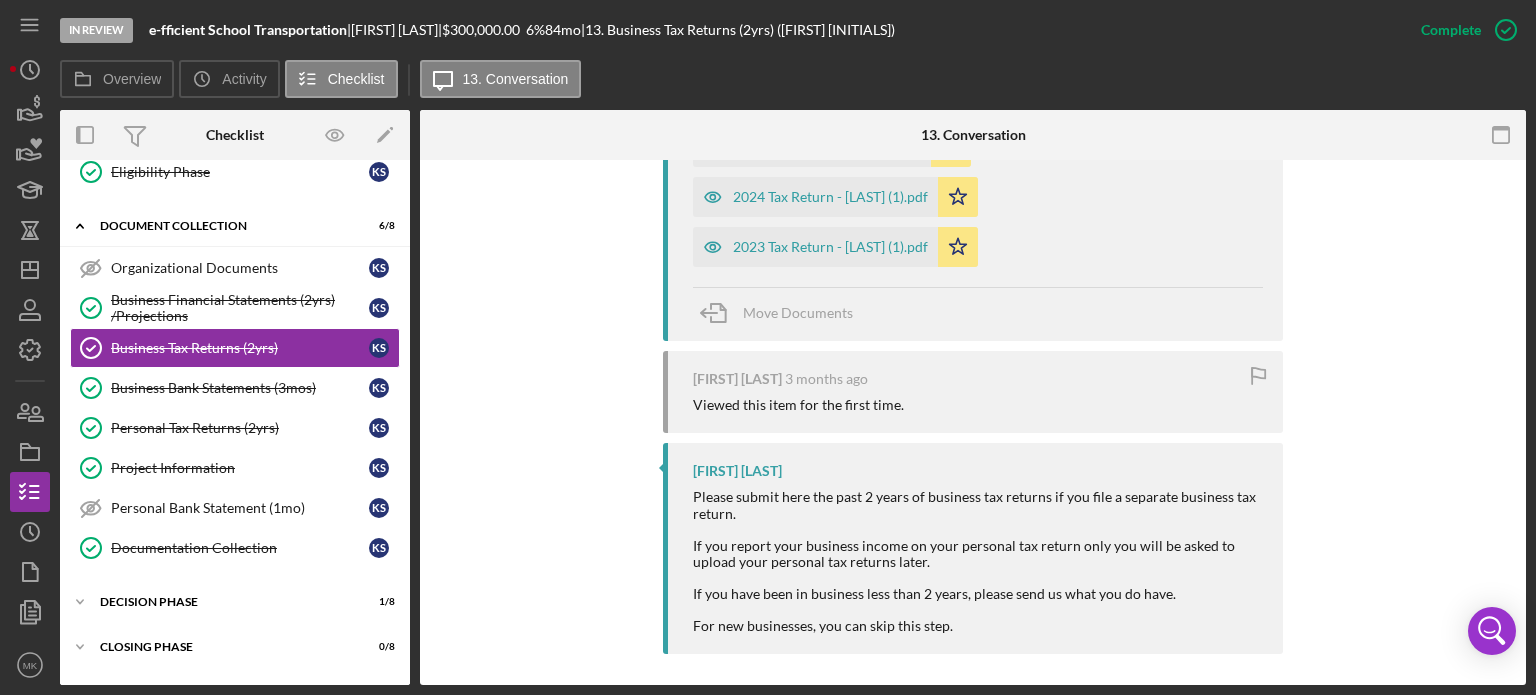 scroll, scrollTop: 1054, scrollLeft: 0, axis: vertical 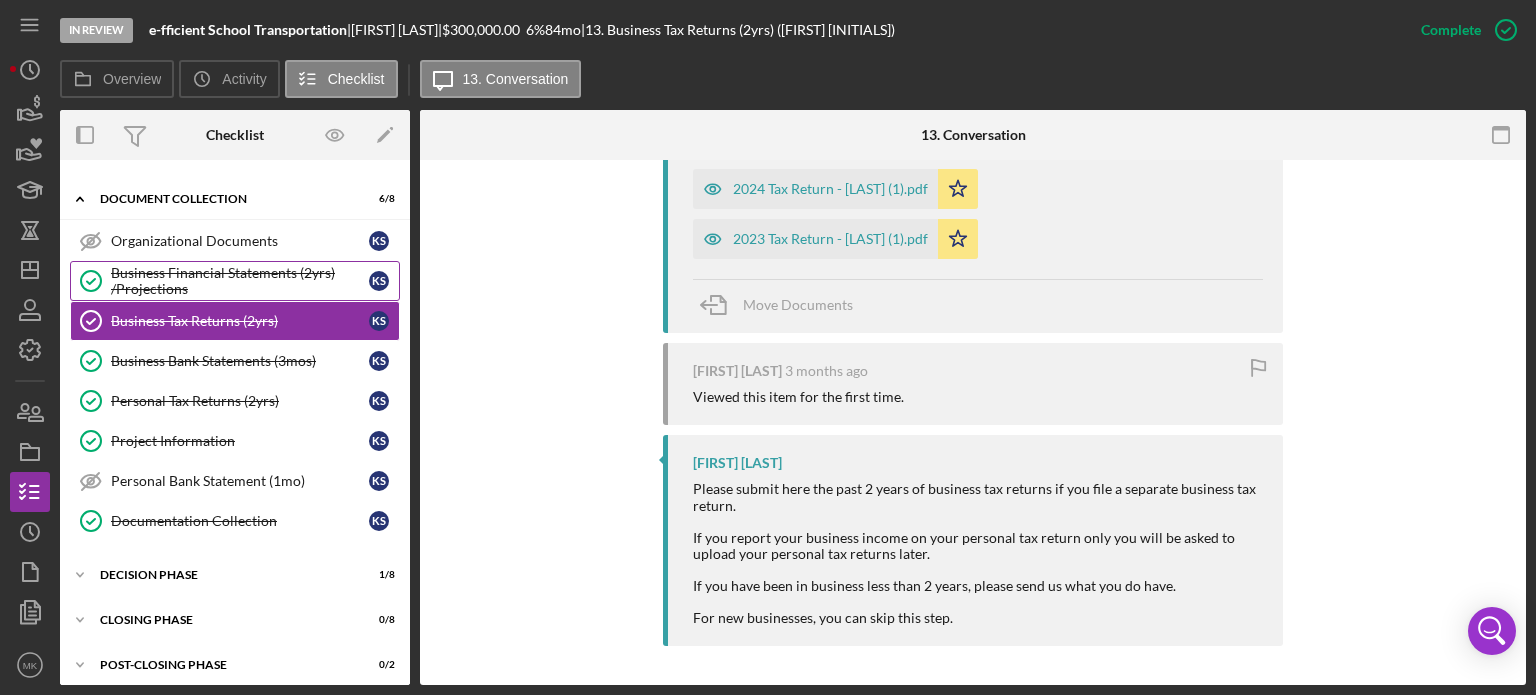 click on "Business Financial Statements (2yrs) /Projections" at bounding box center (240, 281) 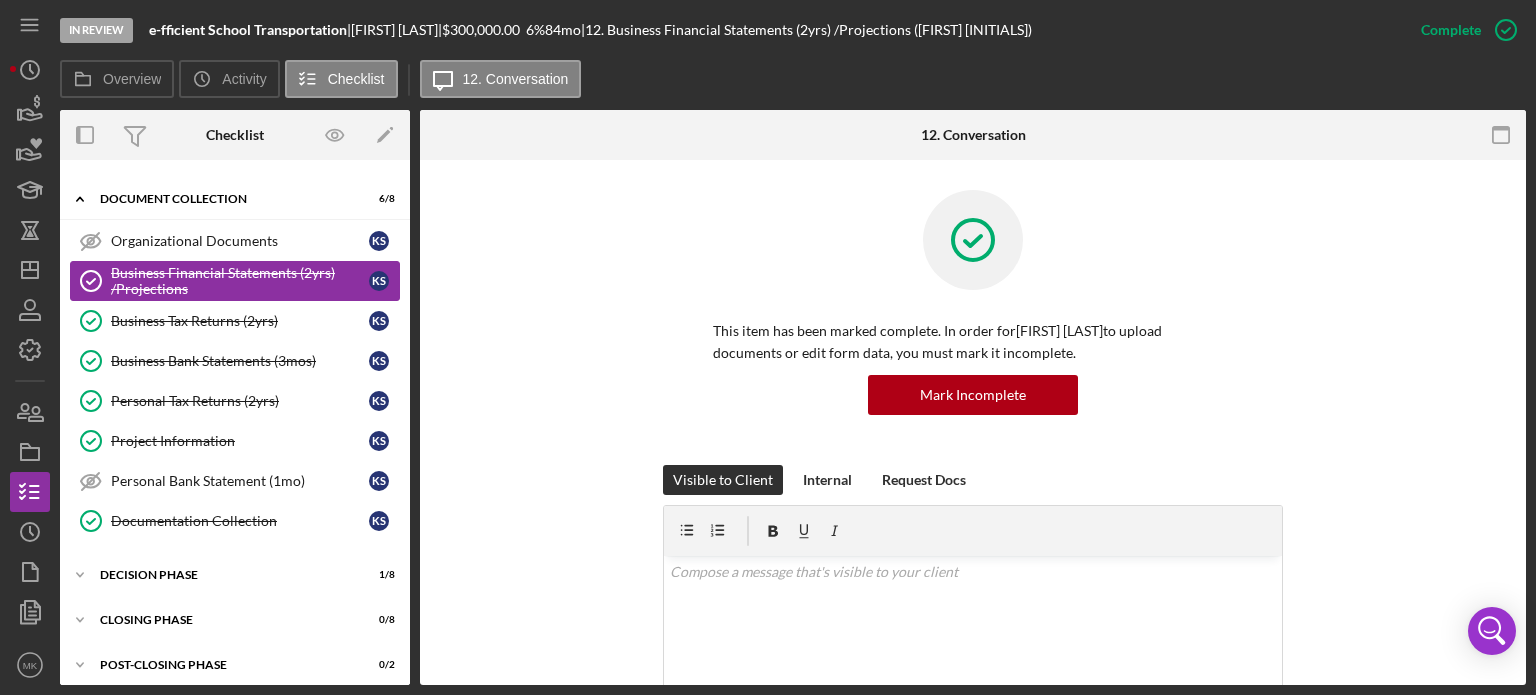 scroll, scrollTop: 686, scrollLeft: 0, axis: vertical 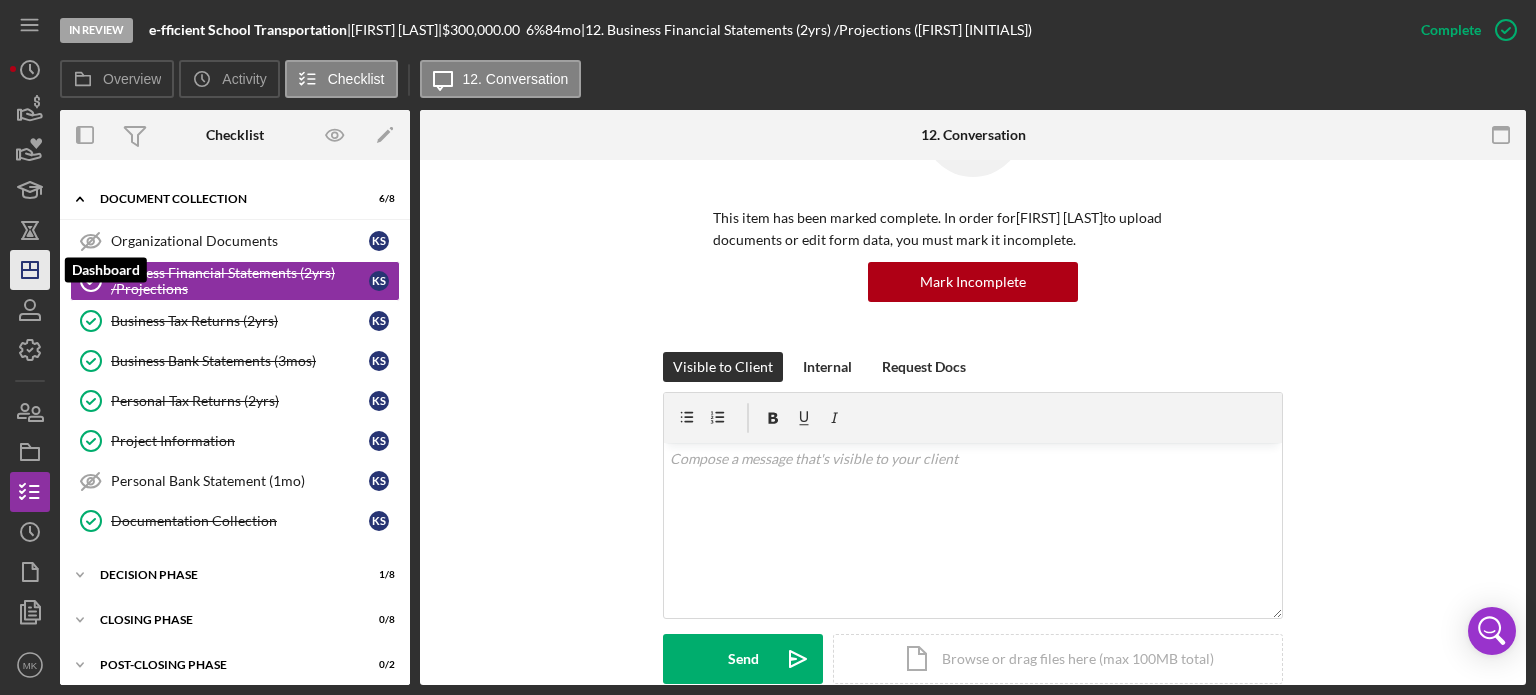 click on "Icon/Dashboard" 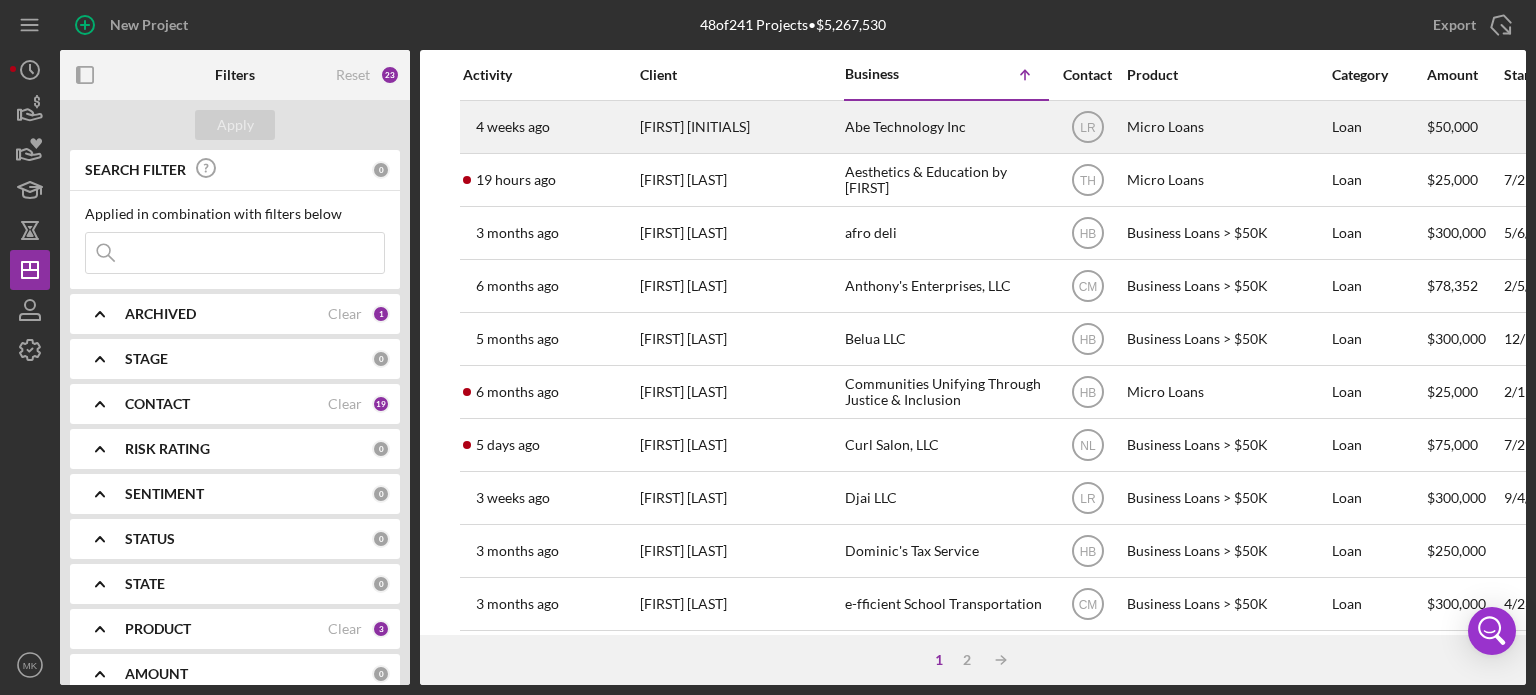 click on "Abe Technology Inc" at bounding box center (945, 127) 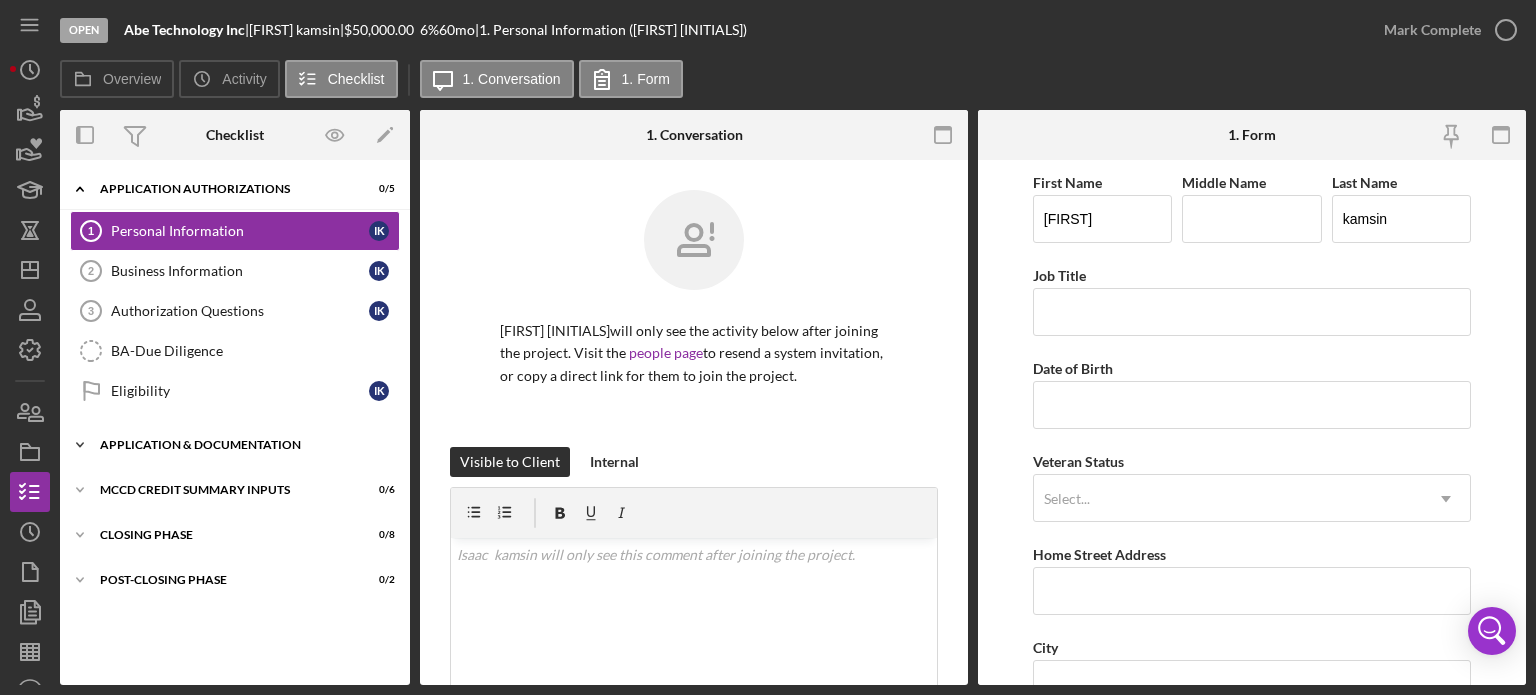 click 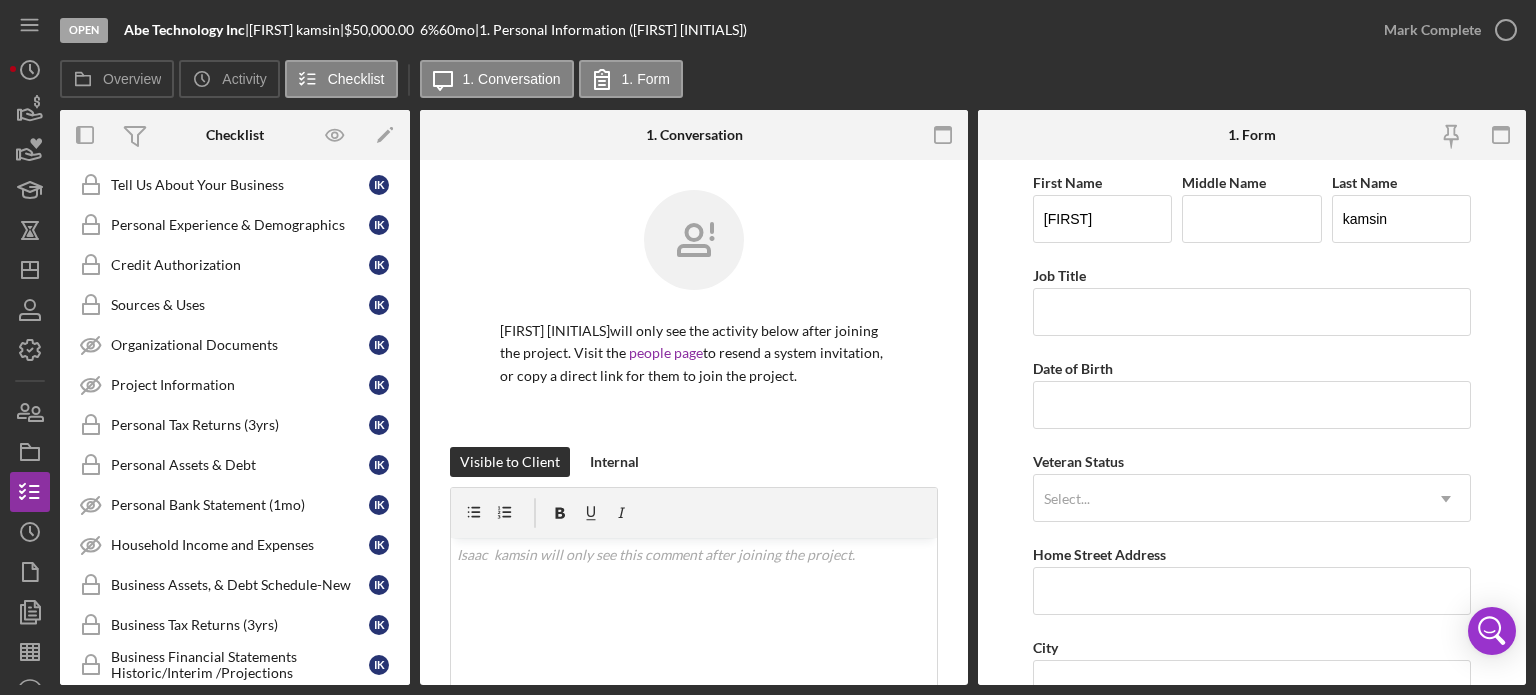 scroll, scrollTop: 500, scrollLeft: 0, axis: vertical 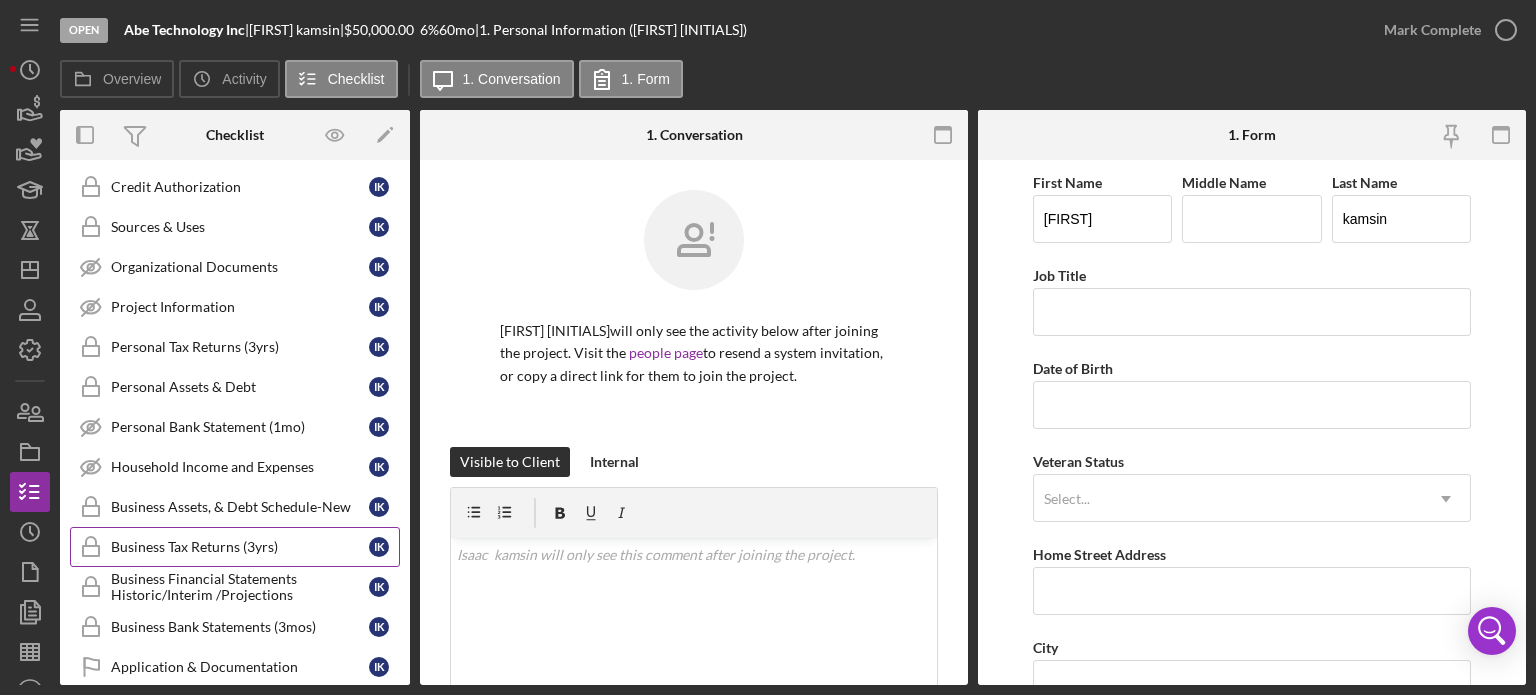 click on "Business Tax Returns (3yrs)" at bounding box center [240, 547] 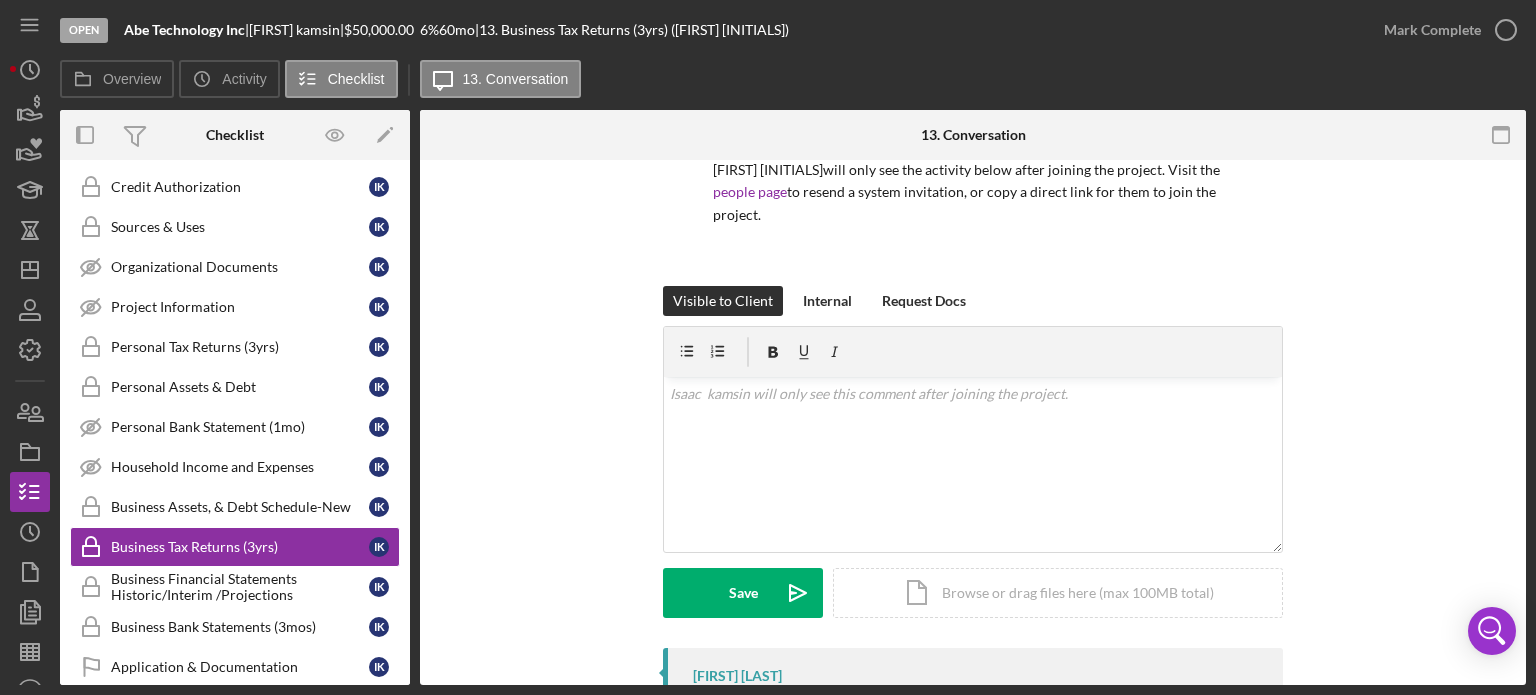 scroll, scrollTop: 0, scrollLeft: 0, axis: both 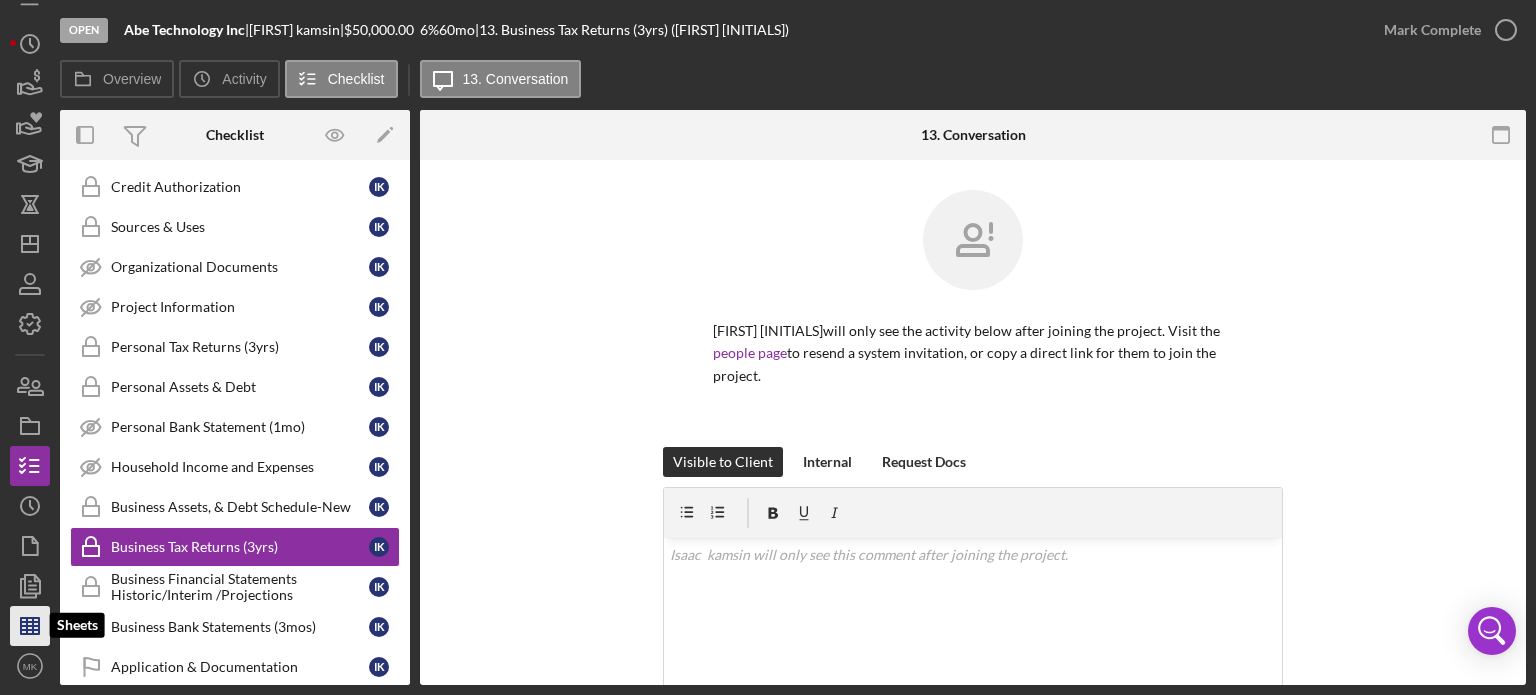 click 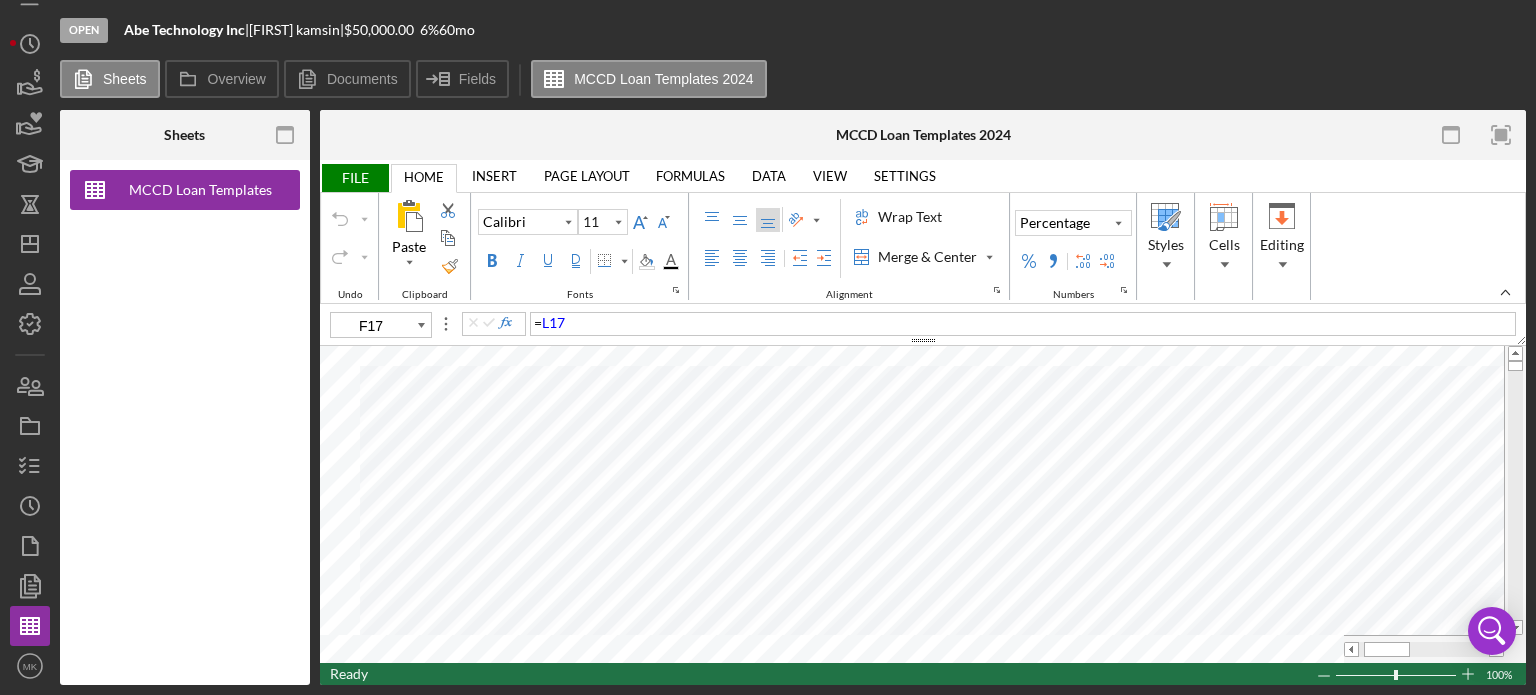click on "Icon/Menu Icon/Dashboard Dashboard Navigation Divider Mobile Checklist Icon/Overflow Call [FIRST] Project Overview Chat with Support Icon/Menu Close Close Call [FIRST] Project Overview Chat with Support Icon/History Activity Loans Grants Educational Long-Term Icon/Dashboard Dashboard Clients Product Templates People Project Overview Checklist Icon/History History Documents Document Templates Sheets Icon/User Photo MK [FIRST] [LAST] Icon/Overflow Account Settings Organization Settings Permissions Chat with Support Support Articles Logout Icon/Menu Close Close Account Settings Organization Settings Permissions Chat with Support Support Articles Logout" at bounding box center (35, 342) 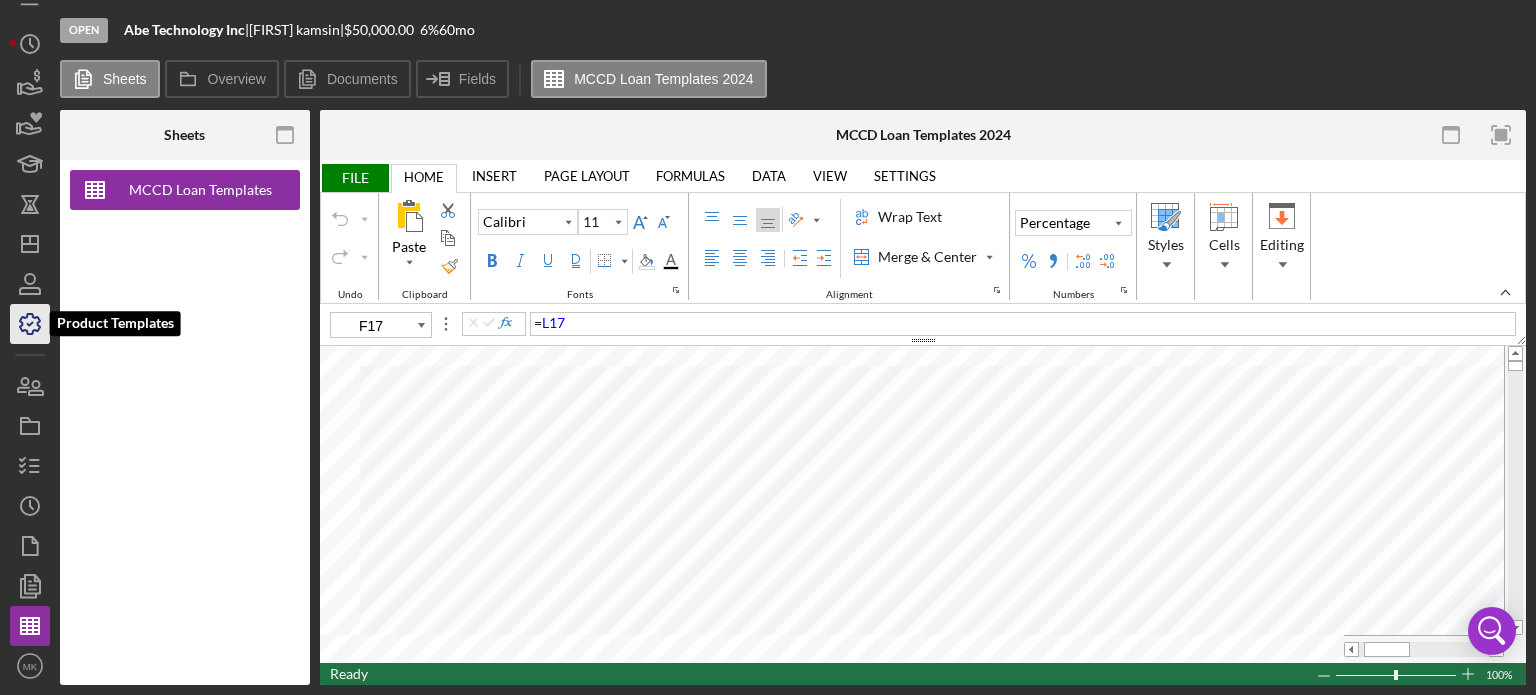 click 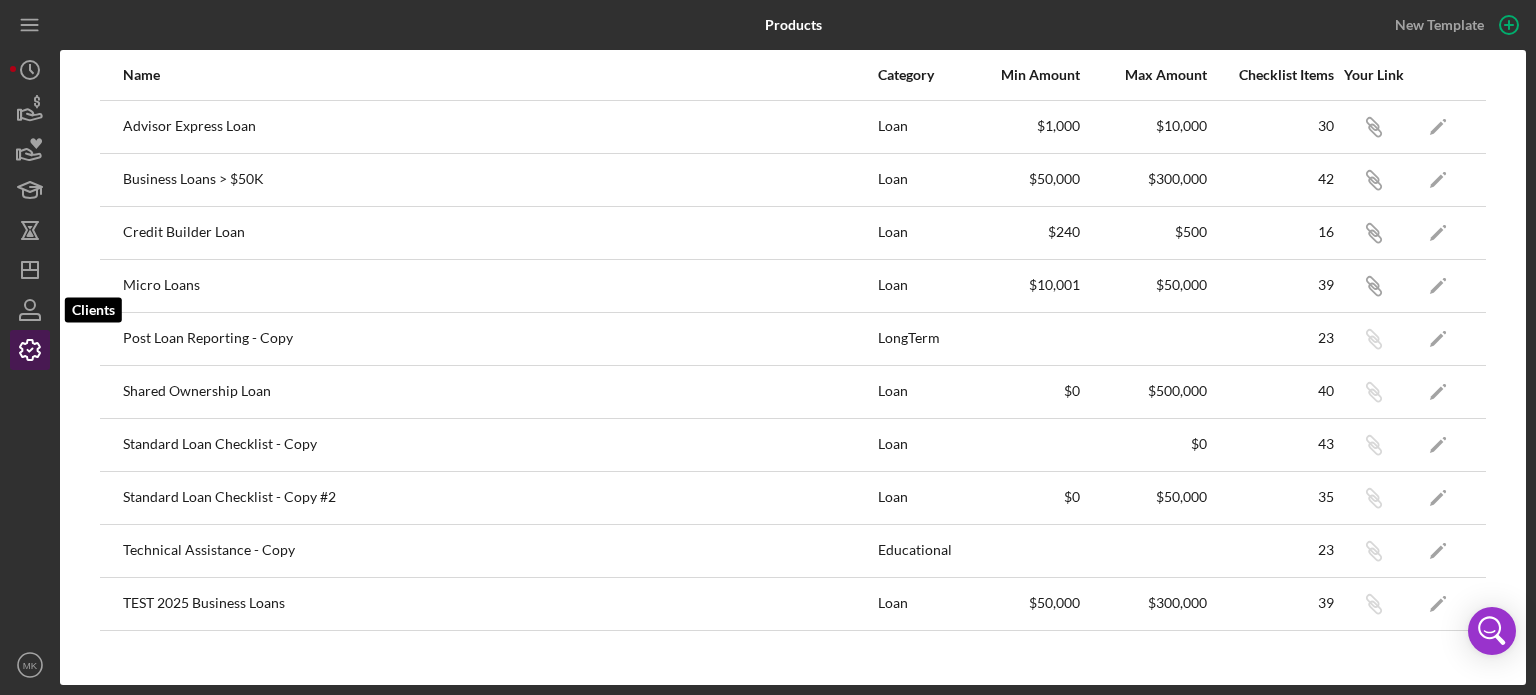 scroll, scrollTop: 0, scrollLeft: 0, axis: both 